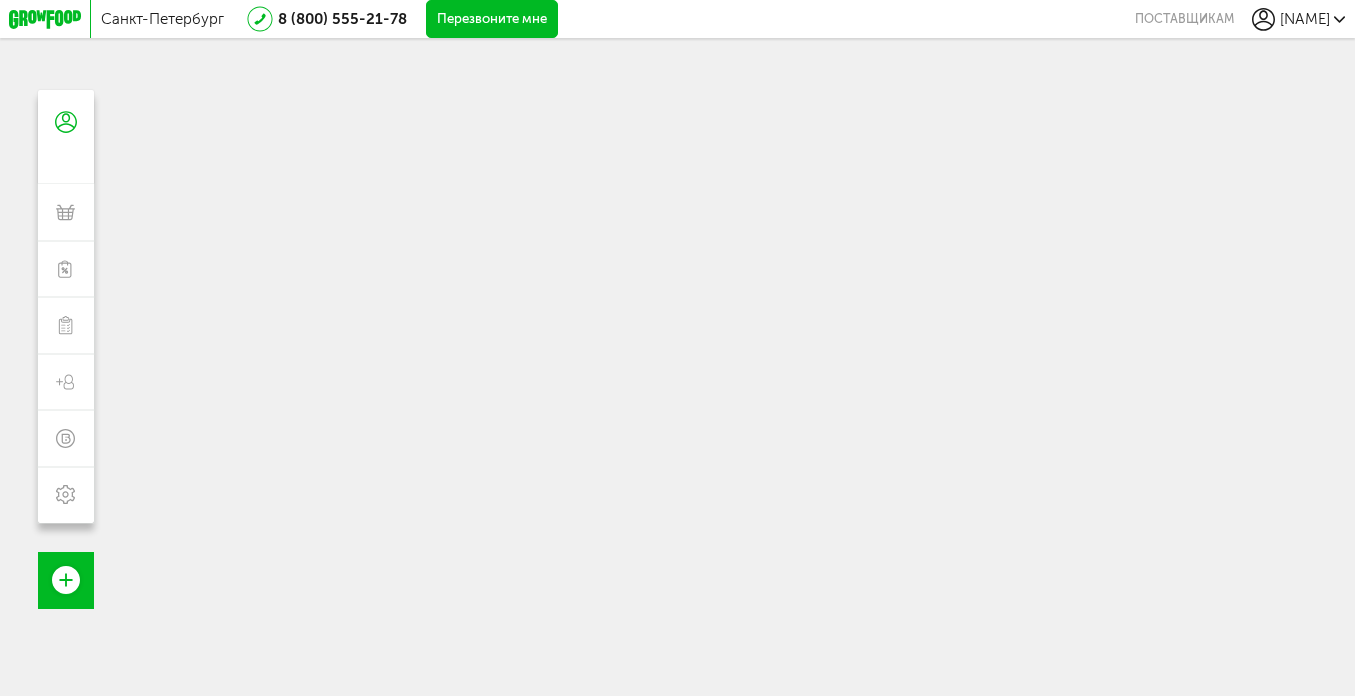 scroll, scrollTop: 0, scrollLeft: 0, axis: both 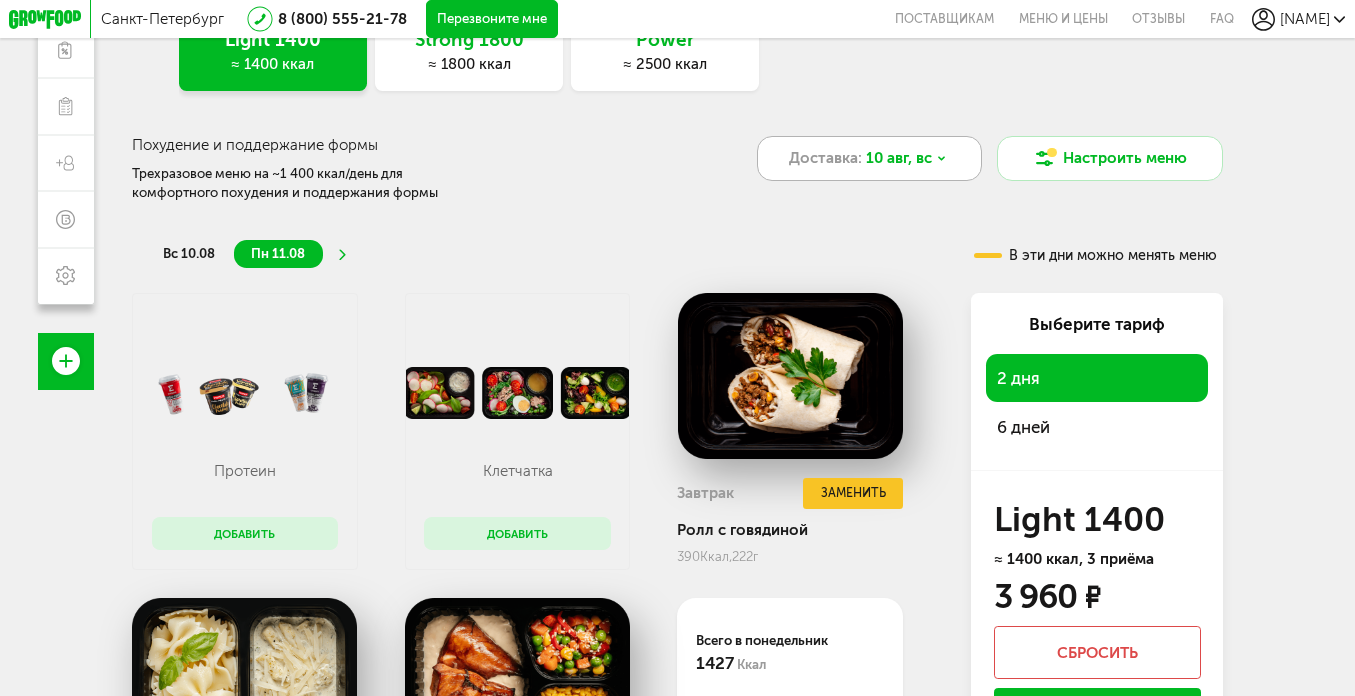 click on "Доставка:  10 авг, вс" at bounding box center (870, 158) 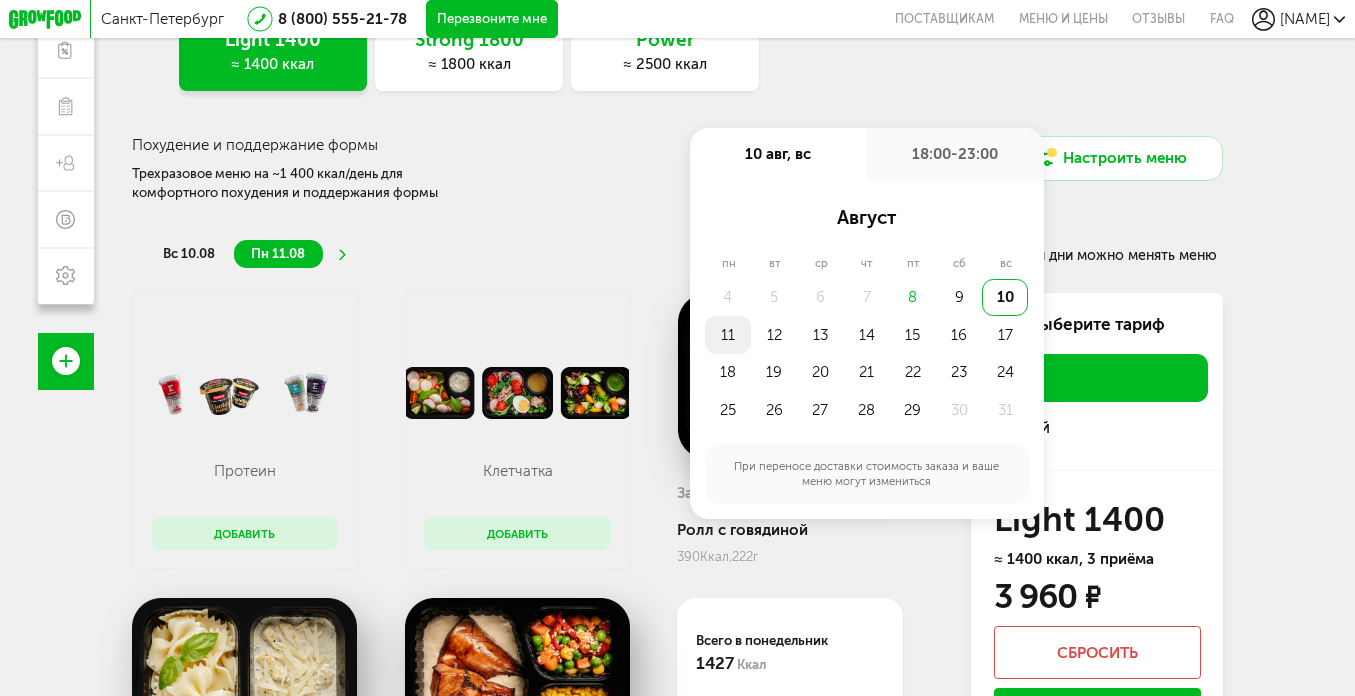 click on "11" at bounding box center [728, 335] 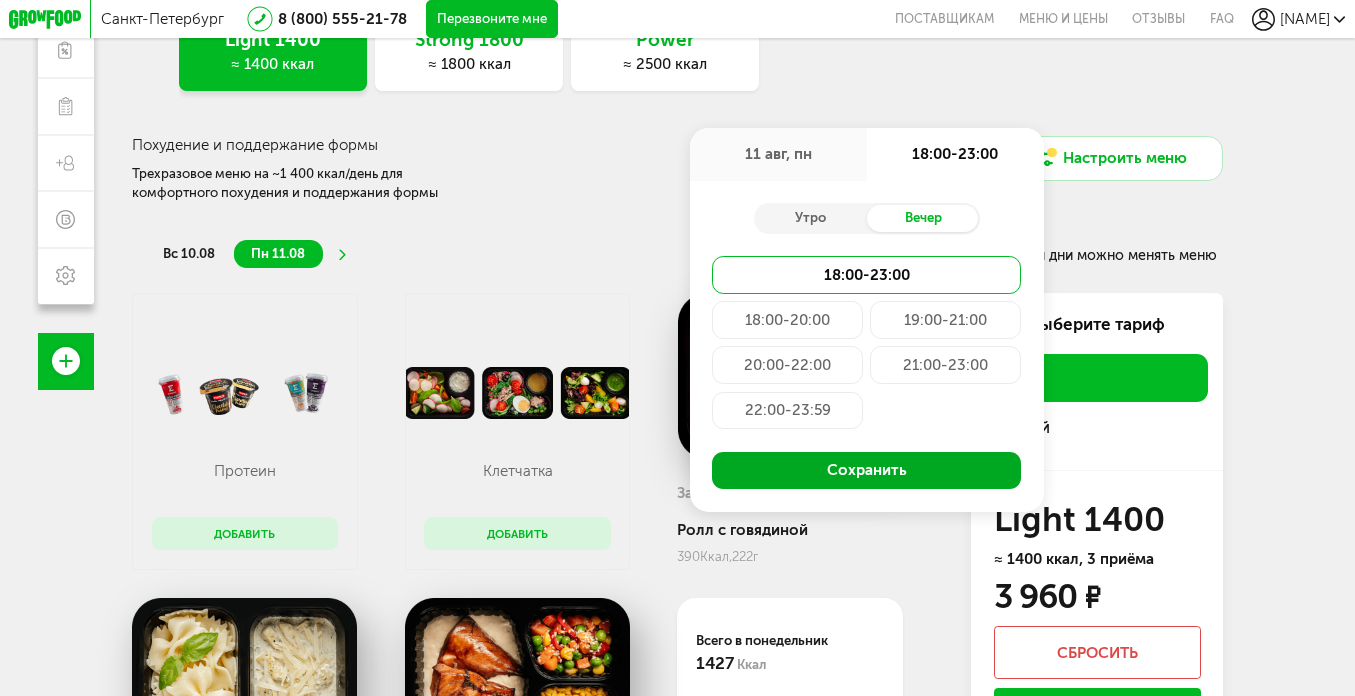 click on "Сохранить" at bounding box center [866, 471] 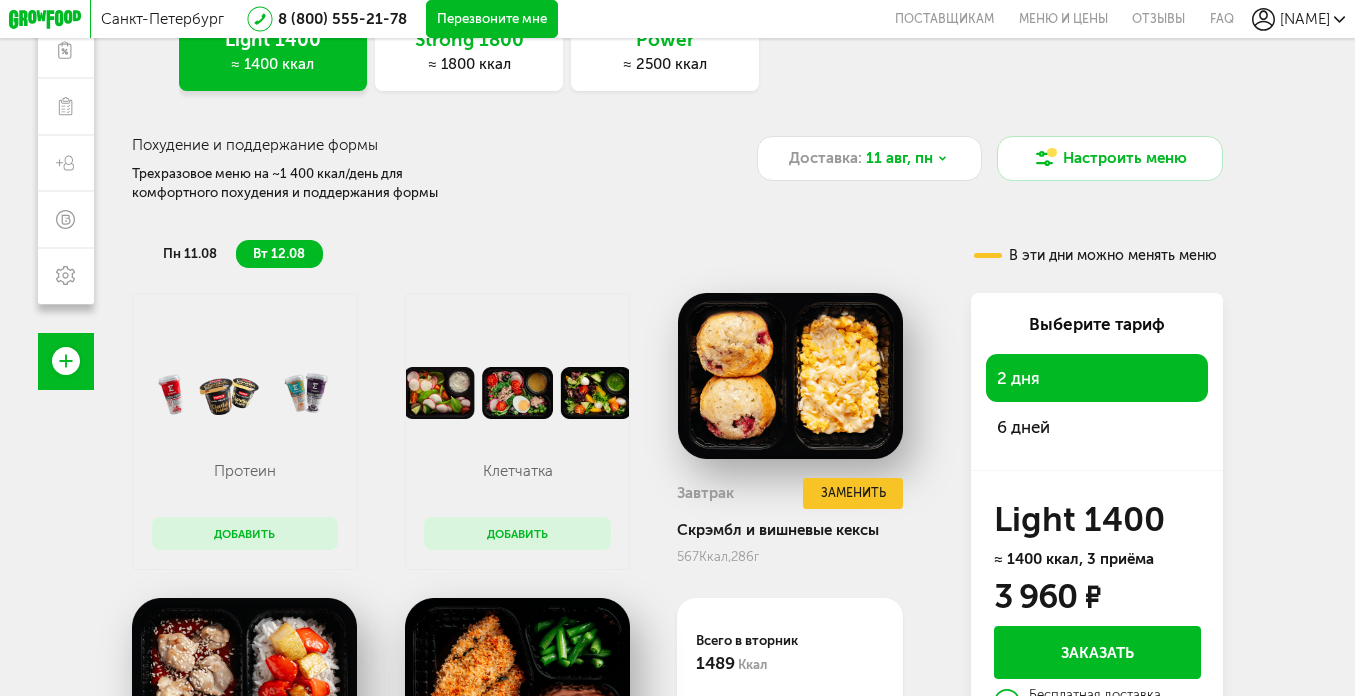 click on "пн 11.08" at bounding box center (190, 253) 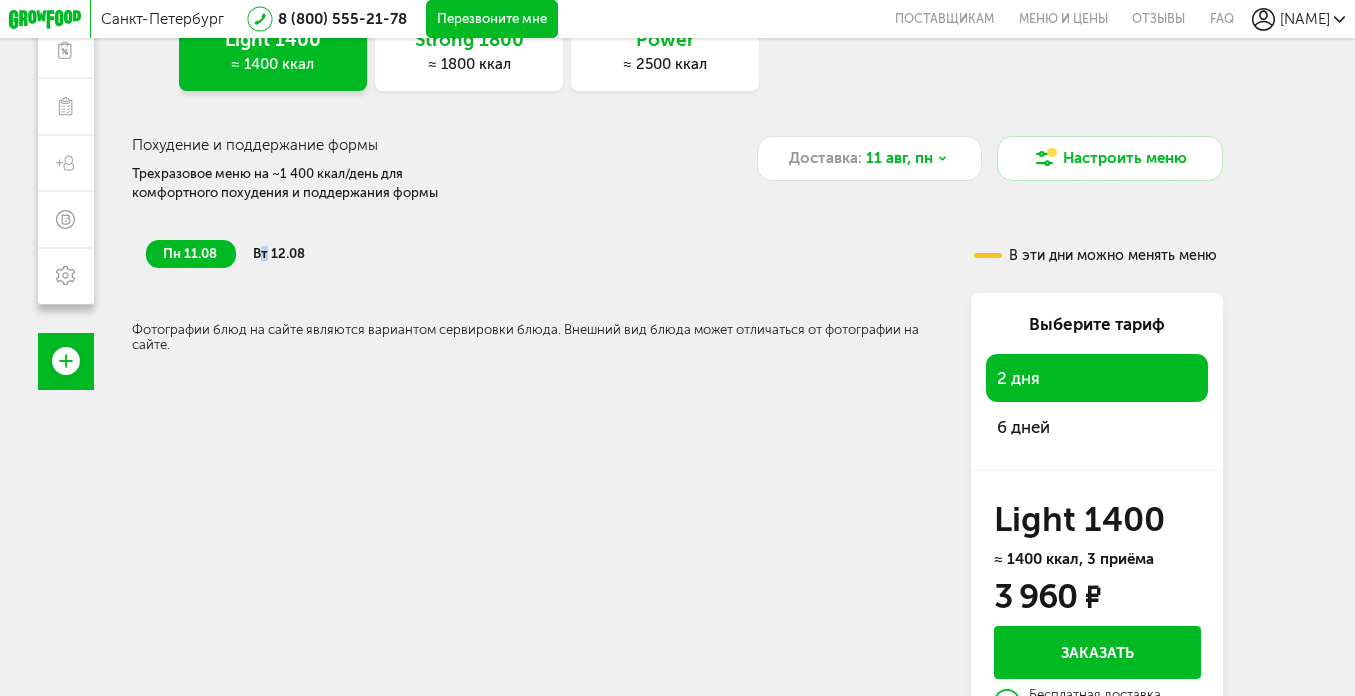 click on "вт 12.08" at bounding box center [279, 253] 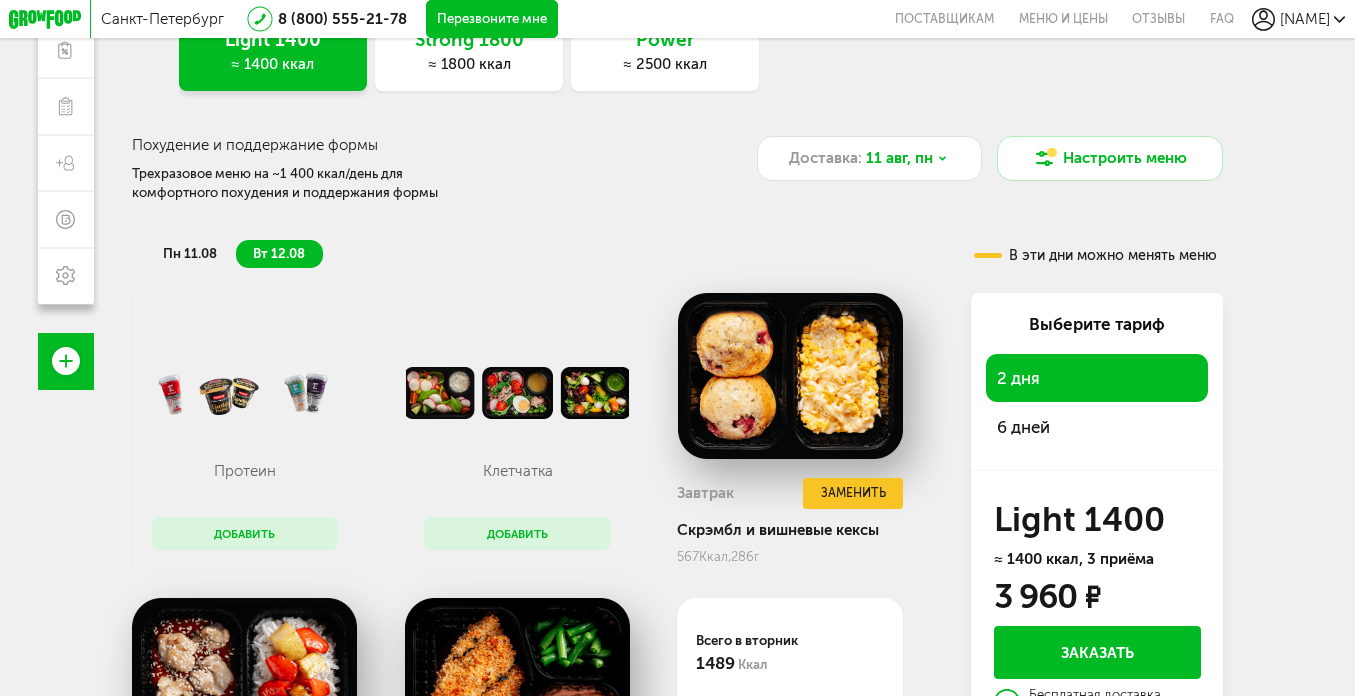 click on "6 дней" at bounding box center (1097, 426) 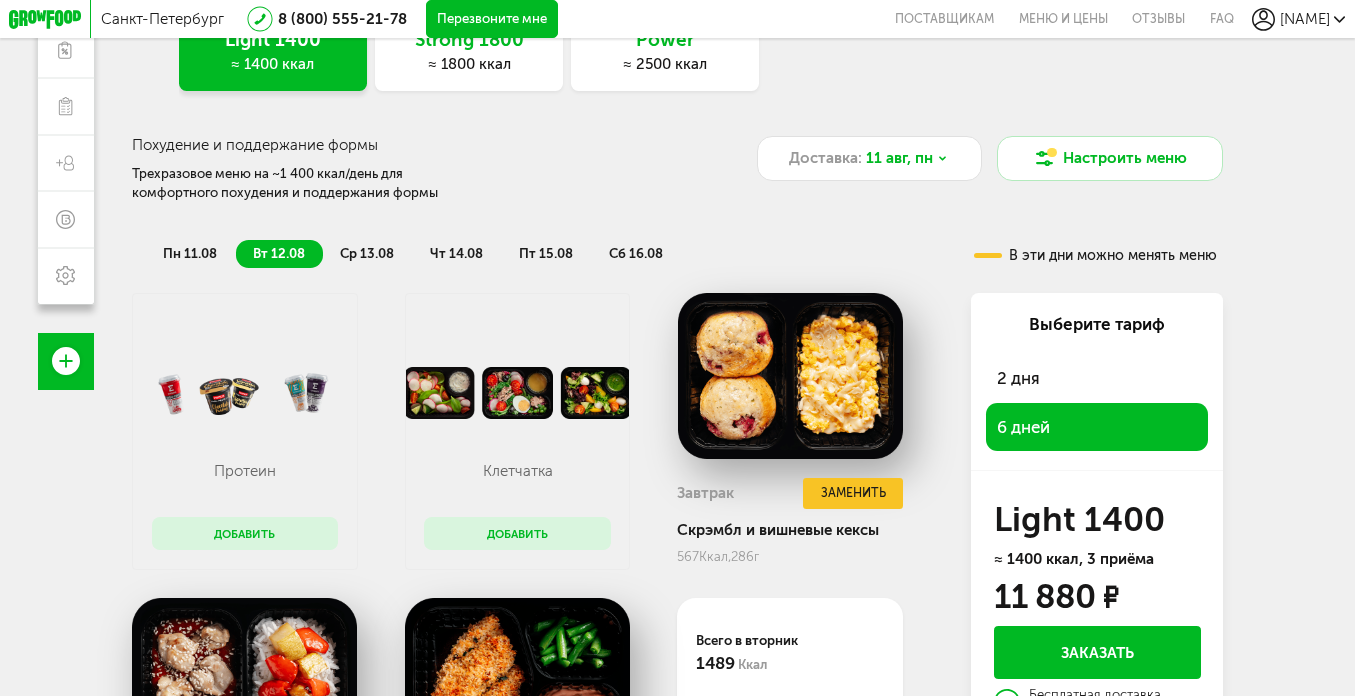click on "пн 11.08" at bounding box center (190, 253) 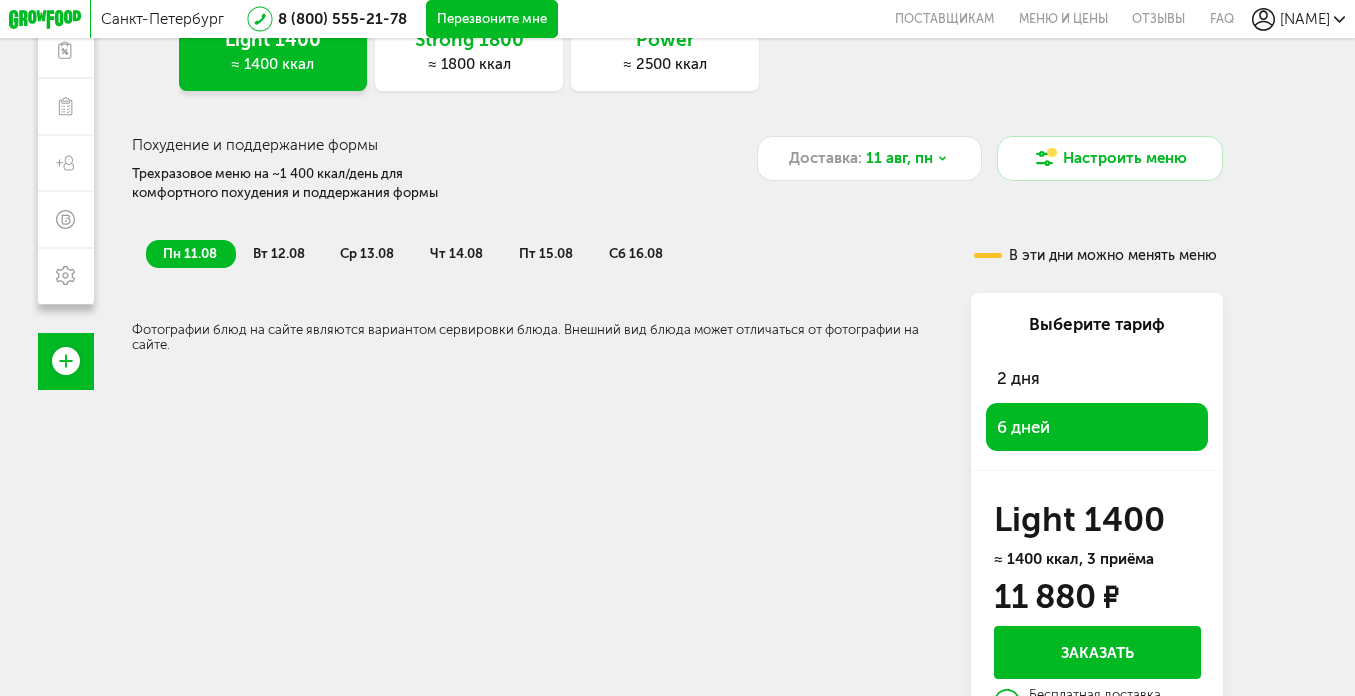 click on "вт 12.08" at bounding box center [279, 253] 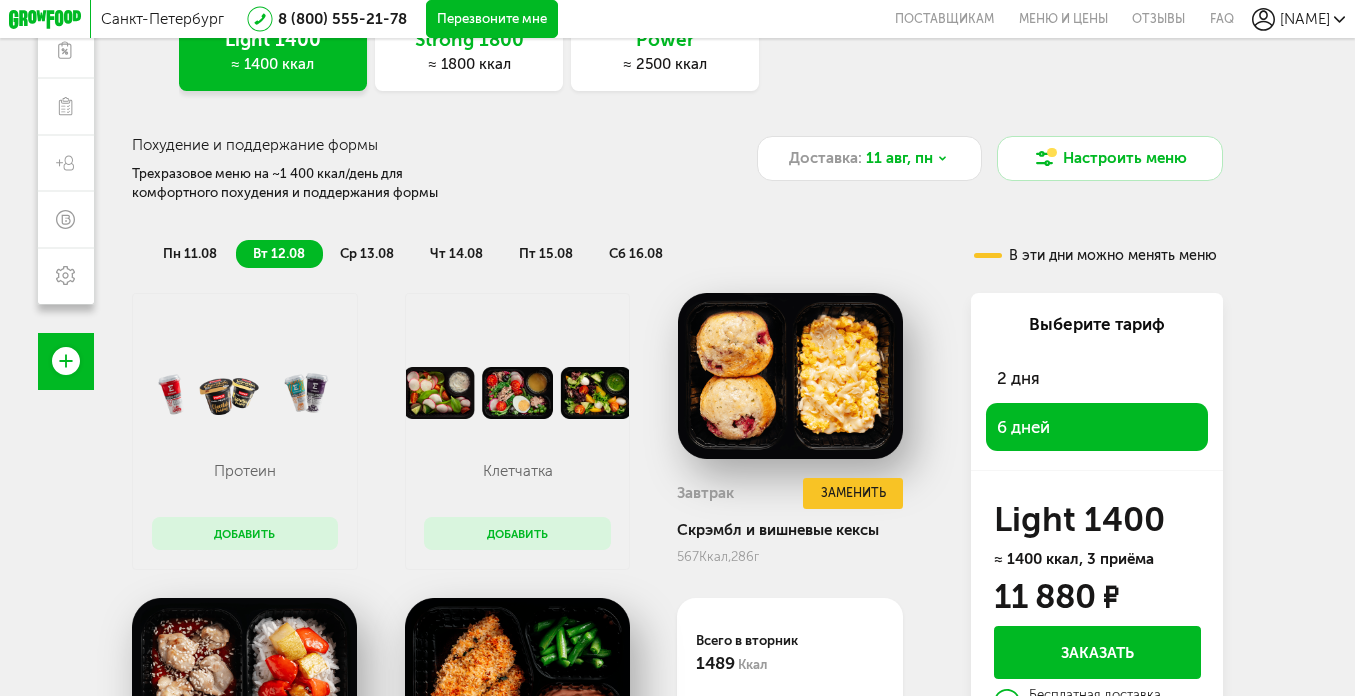 click on "ср 13.08" at bounding box center (367, 253) 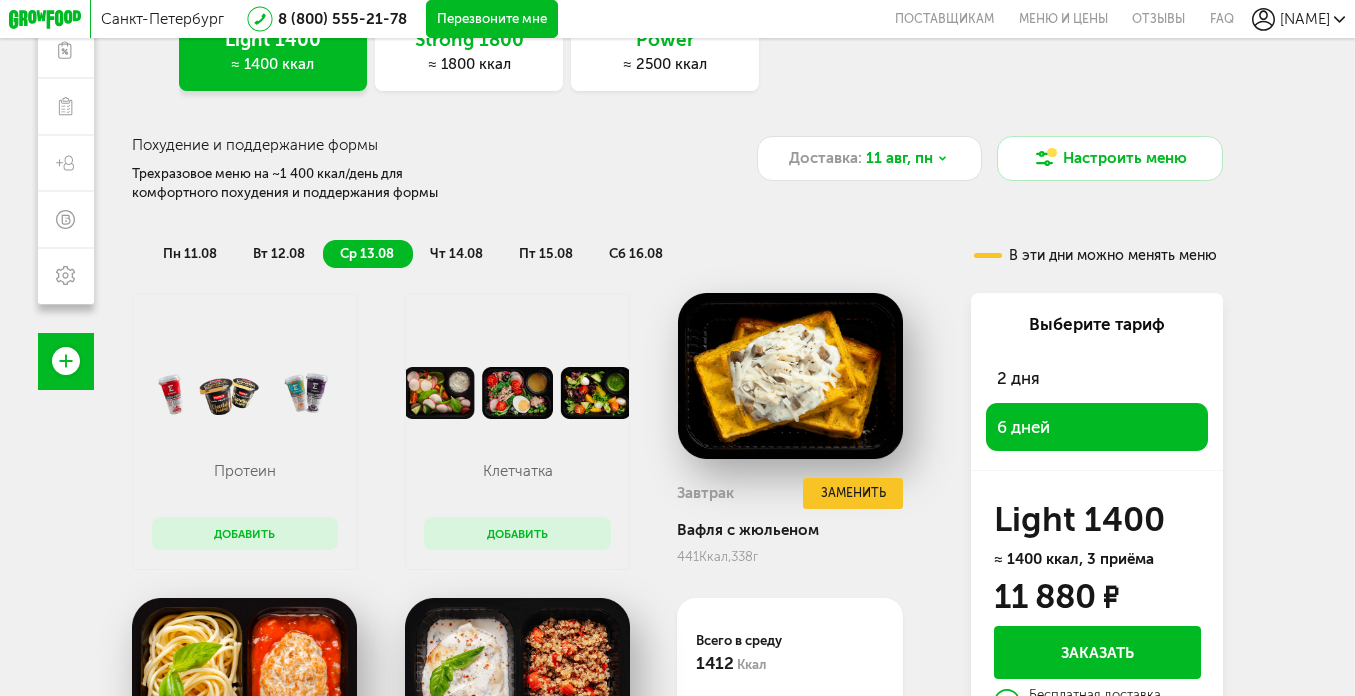 click on "чт 14.08" at bounding box center (457, 254) 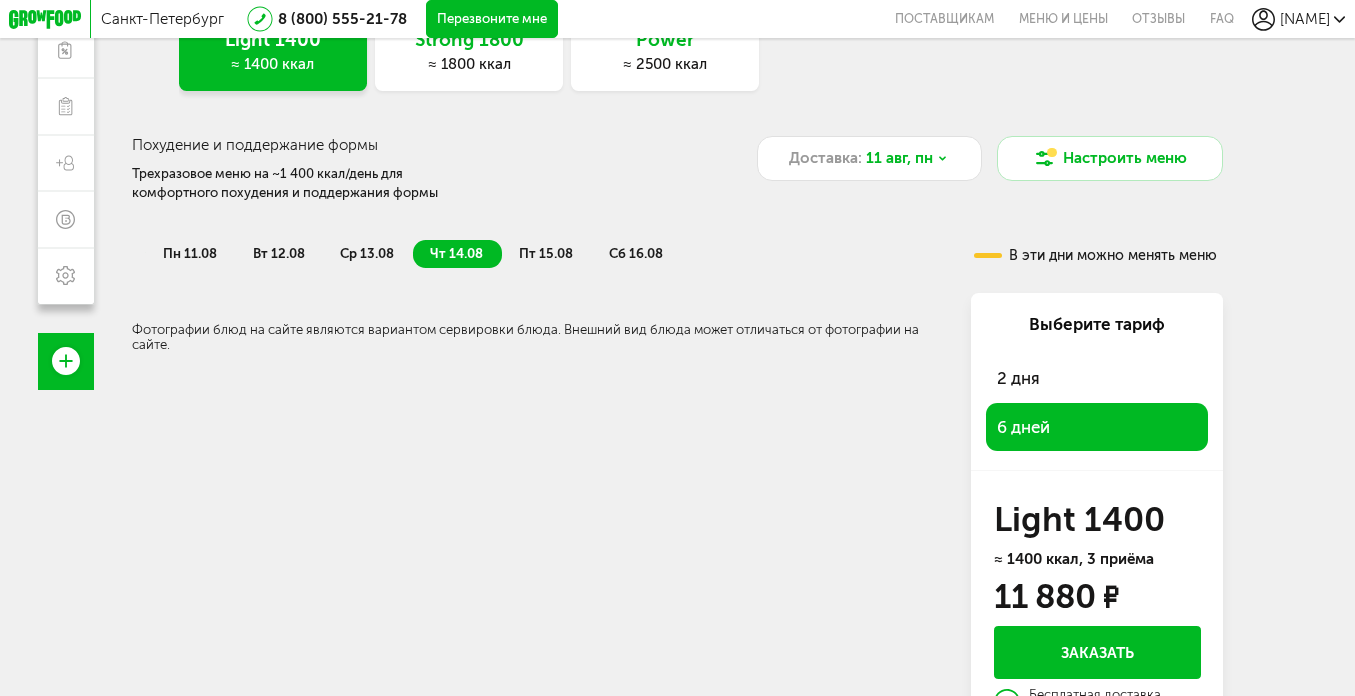click on "пт 15.08" at bounding box center (547, 254) 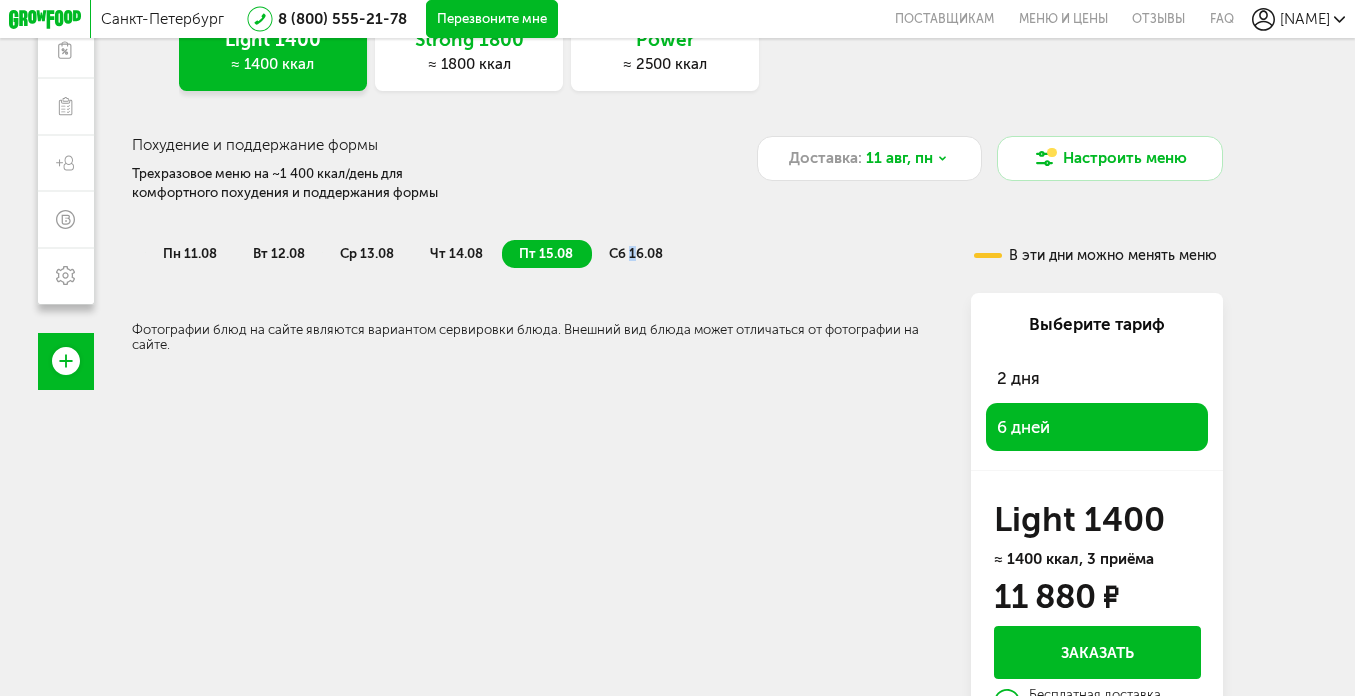 click on "сб 16.08" at bounding box center (636, 253) 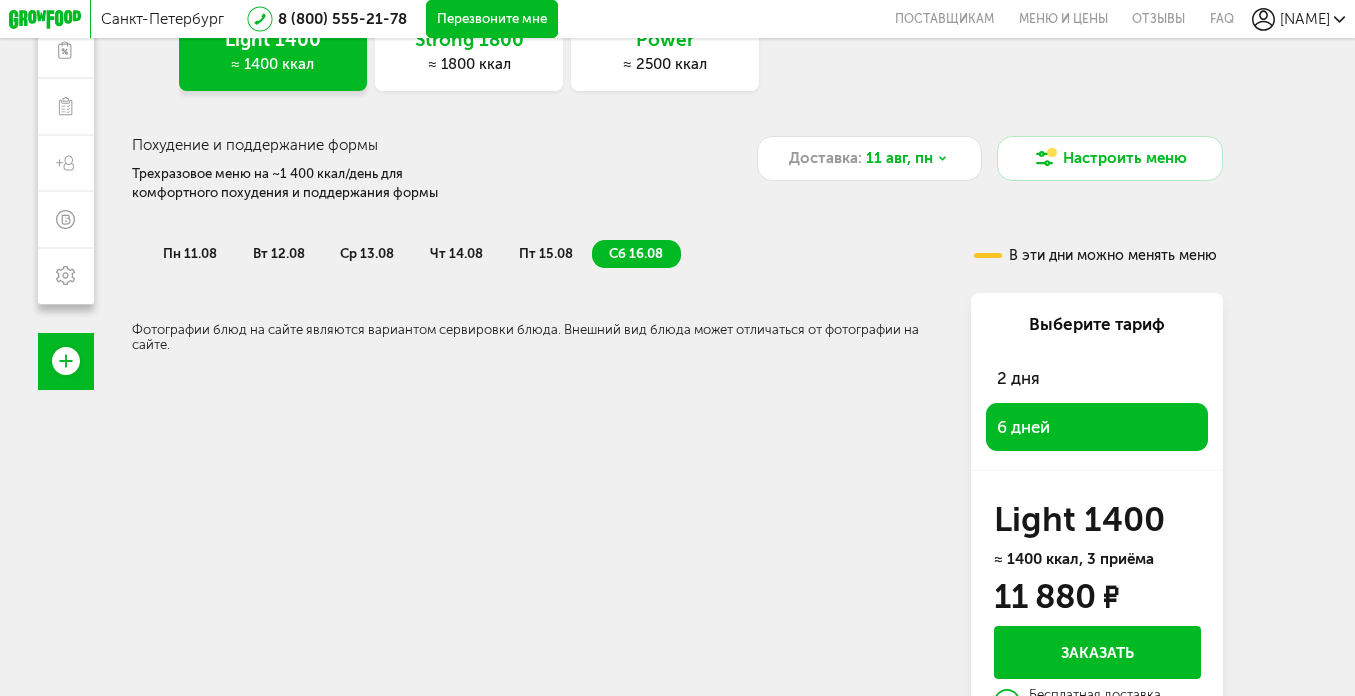 click on "Похудение и поддержание формы   Трехразовое меню на ~1 400 ккал/день для комфортного похудения и поддержания формы" at bounding box center [422, 169] 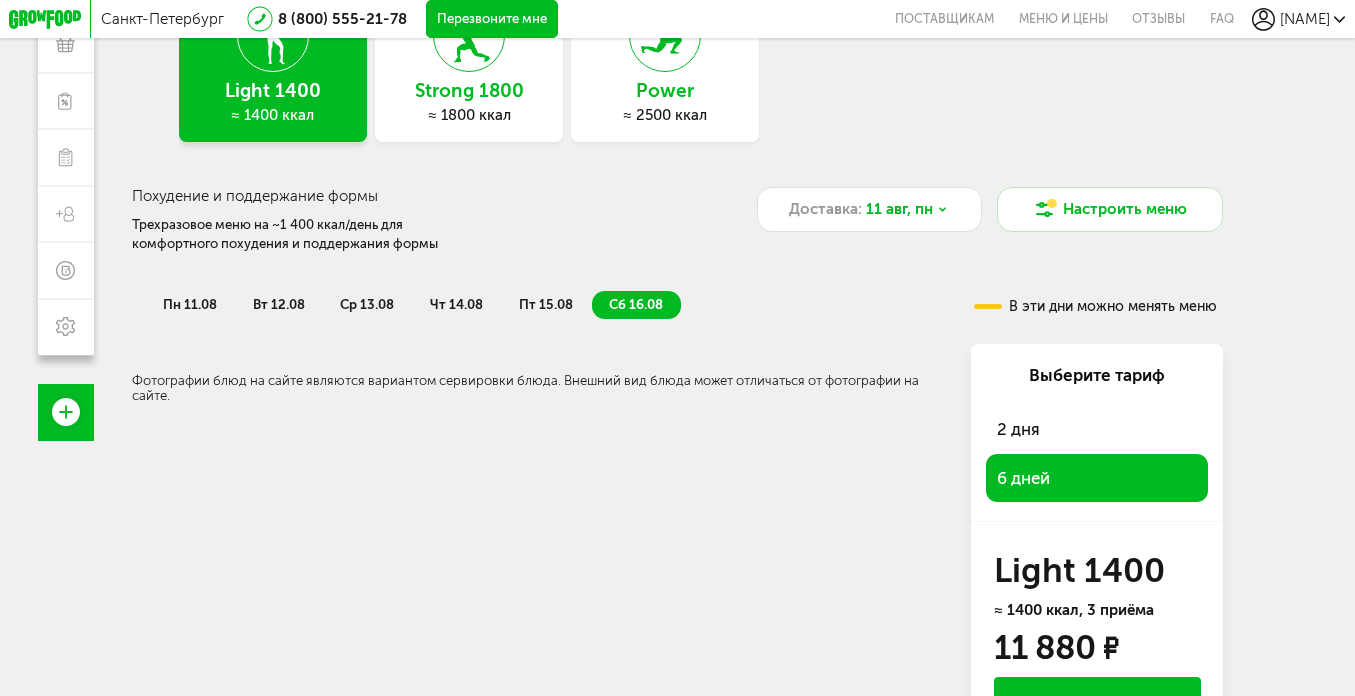 scroll, scrollTop: 162, scrollLeft: 0, axis: vertical 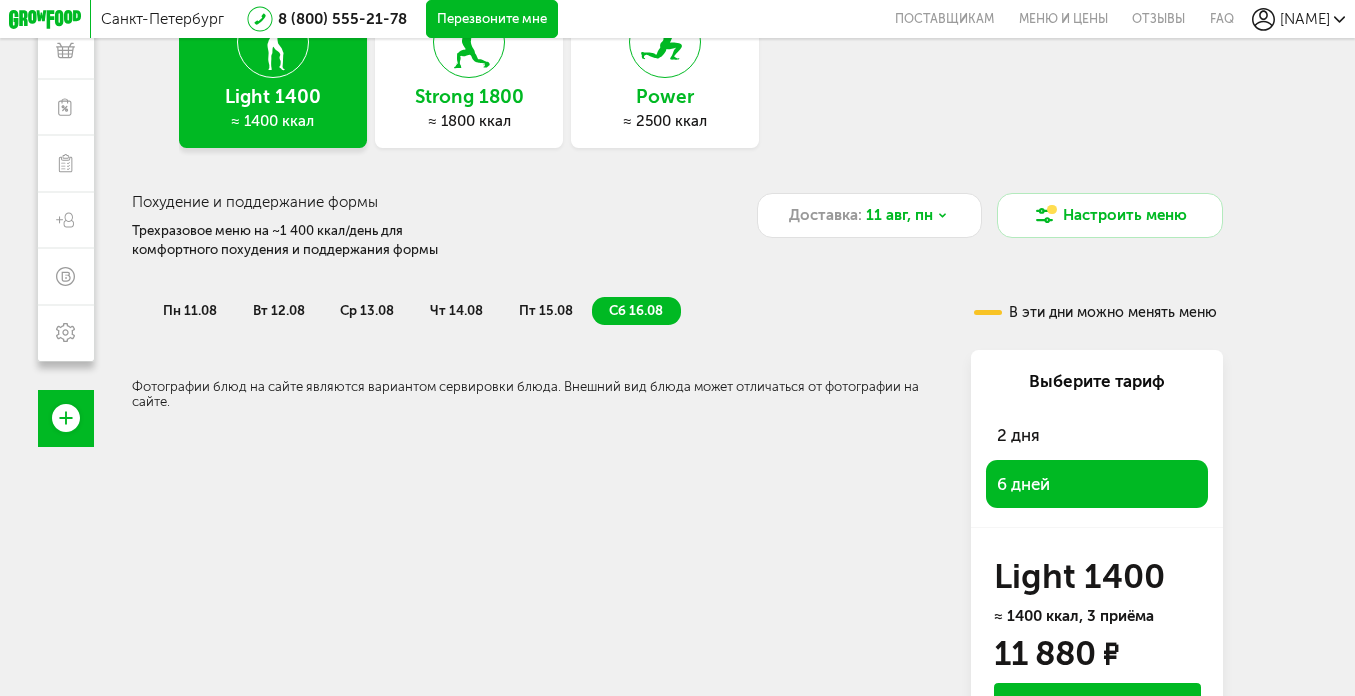 click on "пн 11.08" at bounding box center (190, 310) 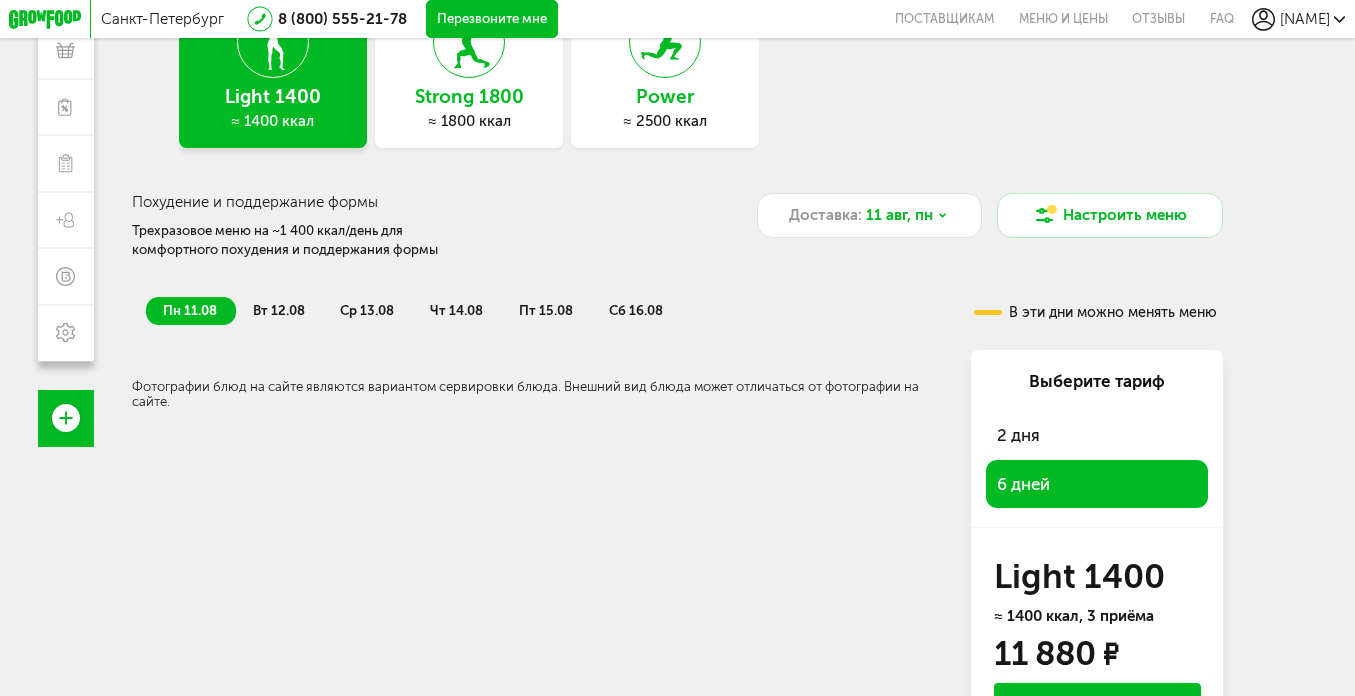 click on "пн 11.08 вт 12.08 ср 13.08 чт 14.08 пт 15.08 сб 16.08" at bounding box center [522, 302] 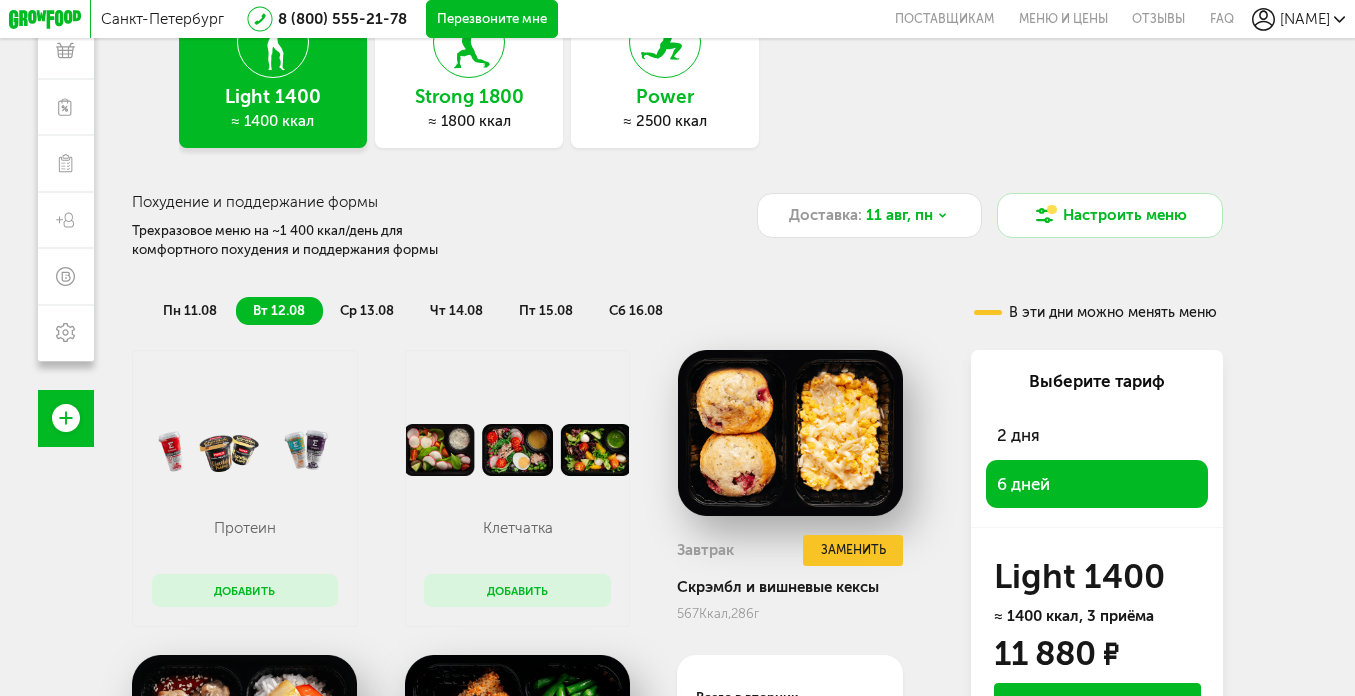 click on "ср 13.08" at bounding box center [367, 310] 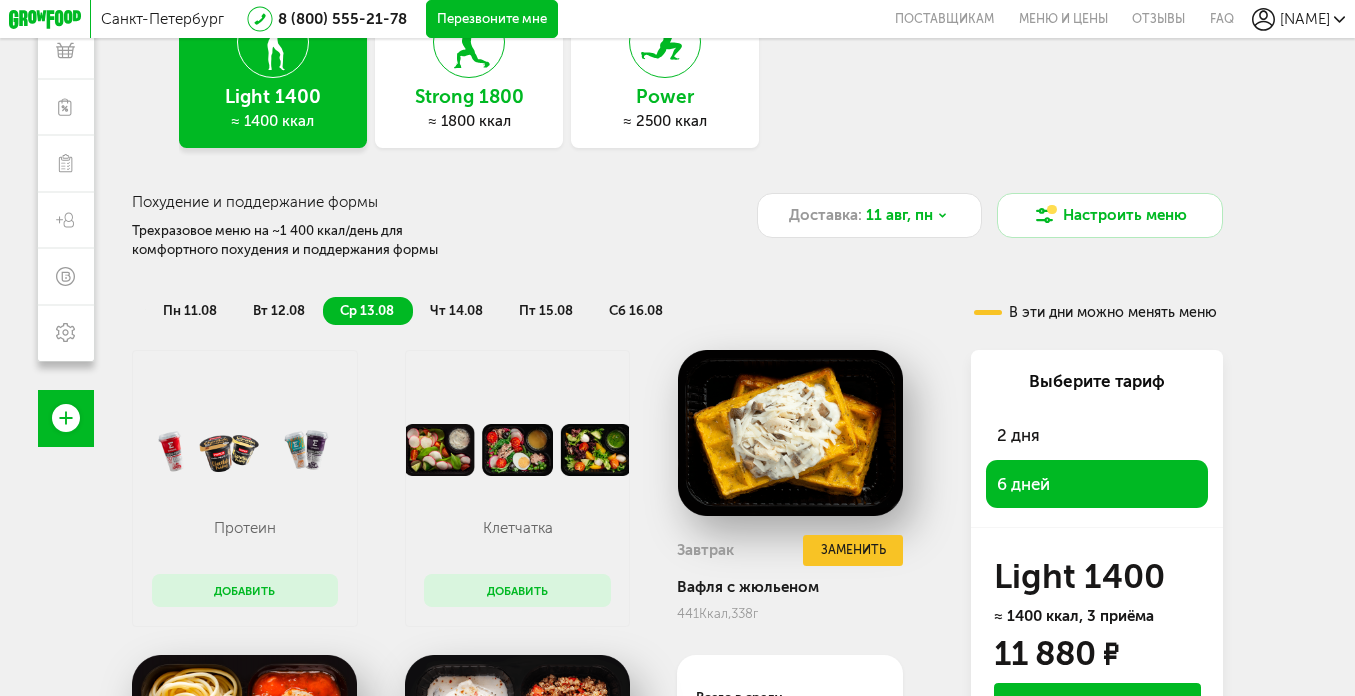 click on "чт 14.08" at bounding box center (456, 310) 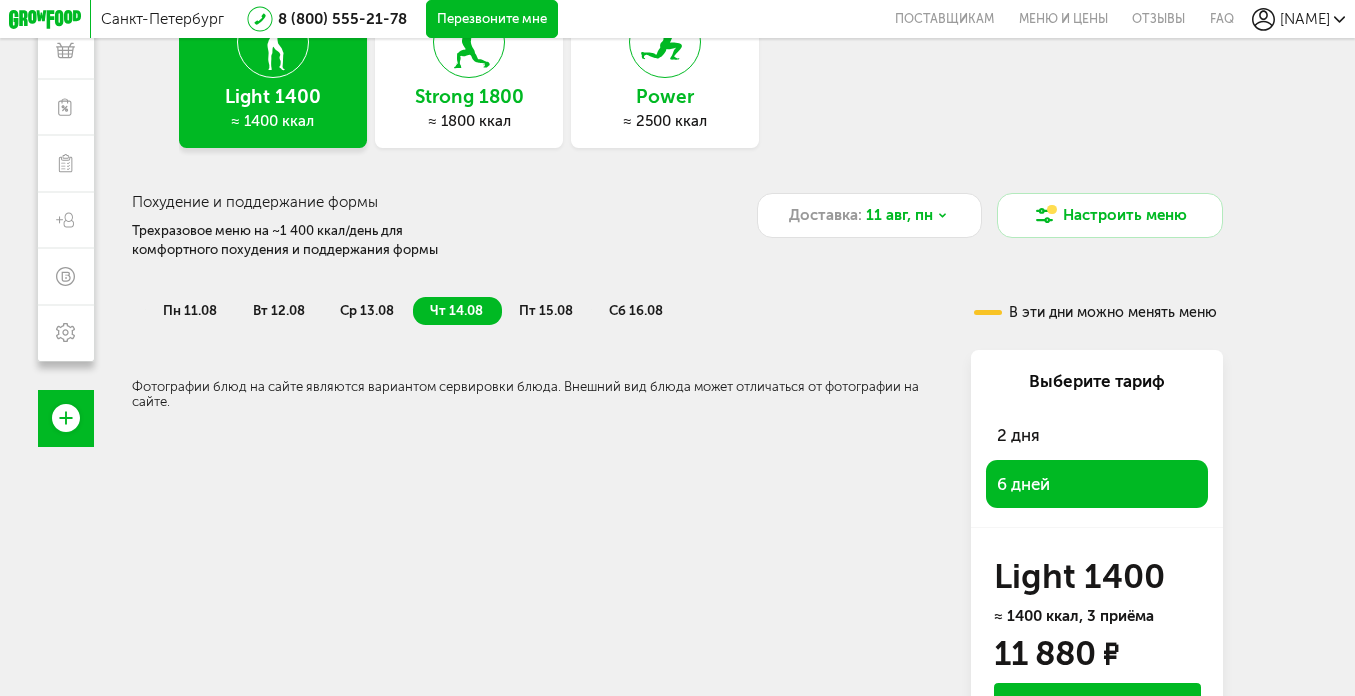click on "пт 15.08" at bounding box center (546, 310) 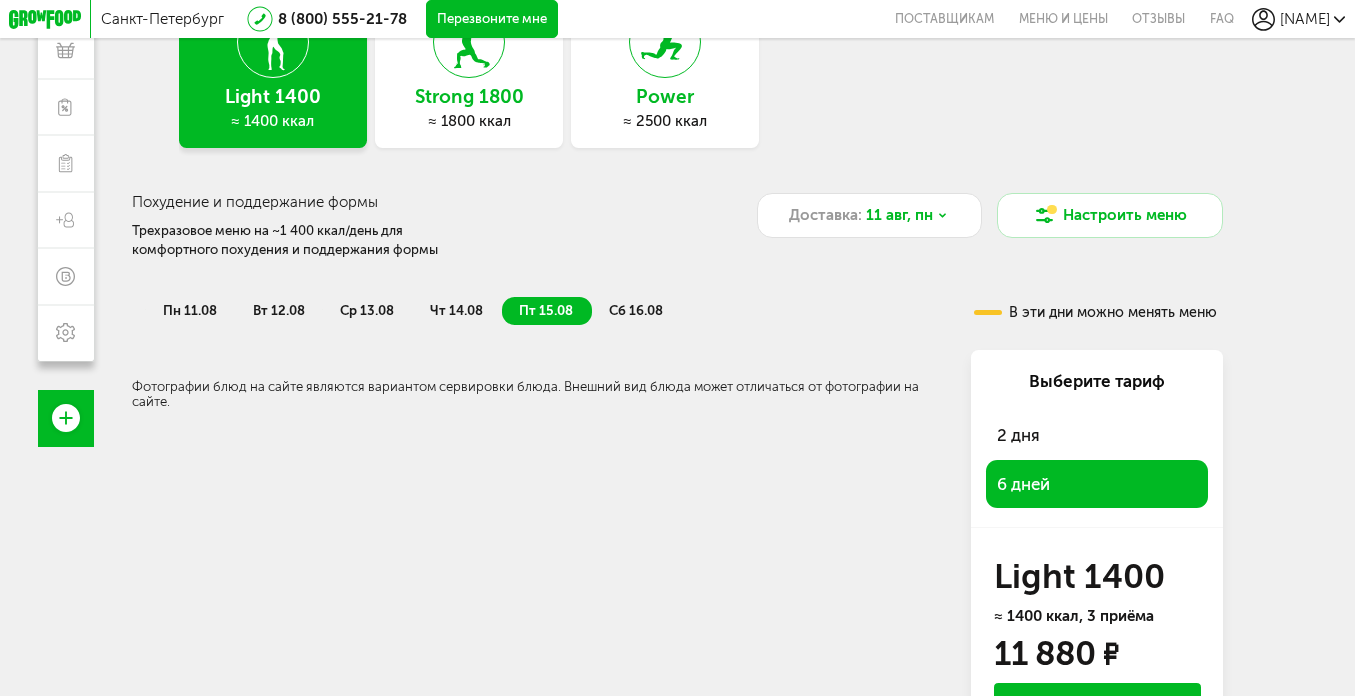 click on "сб 16.08" at bounding box center [636, 310] 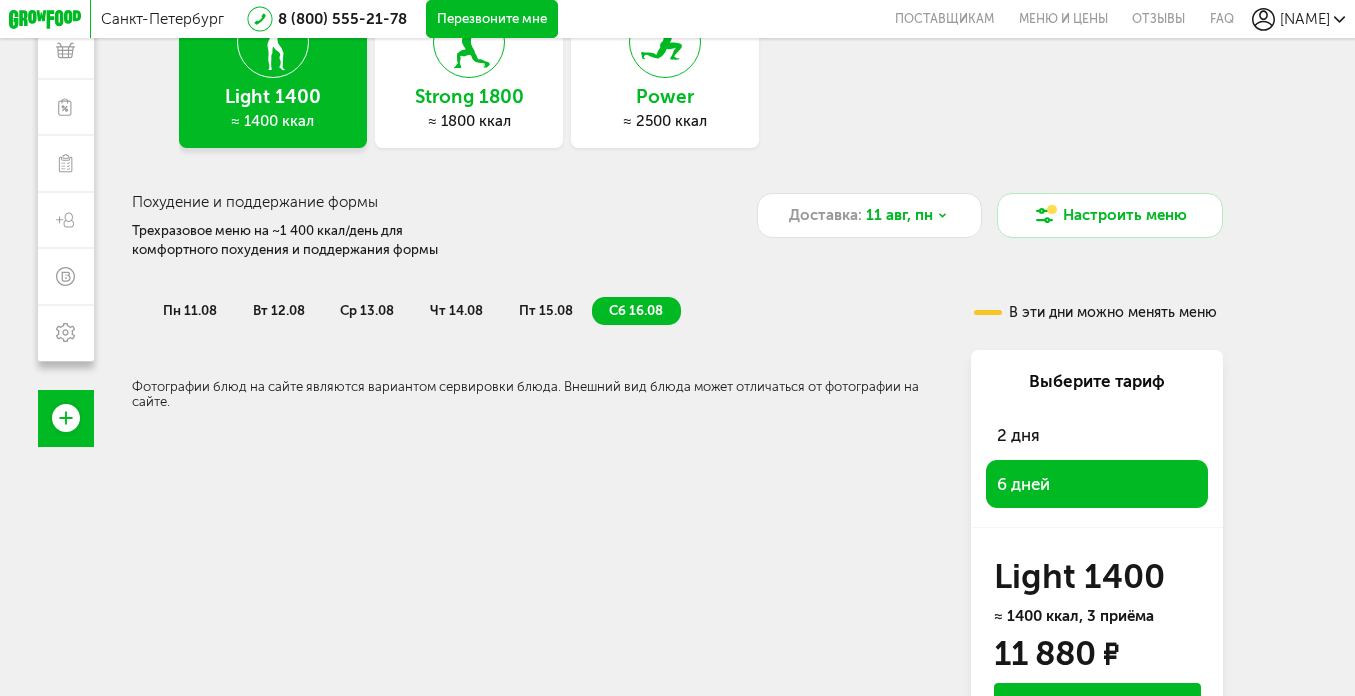 click on "пн 11.08" at bounding box center (191, 311) 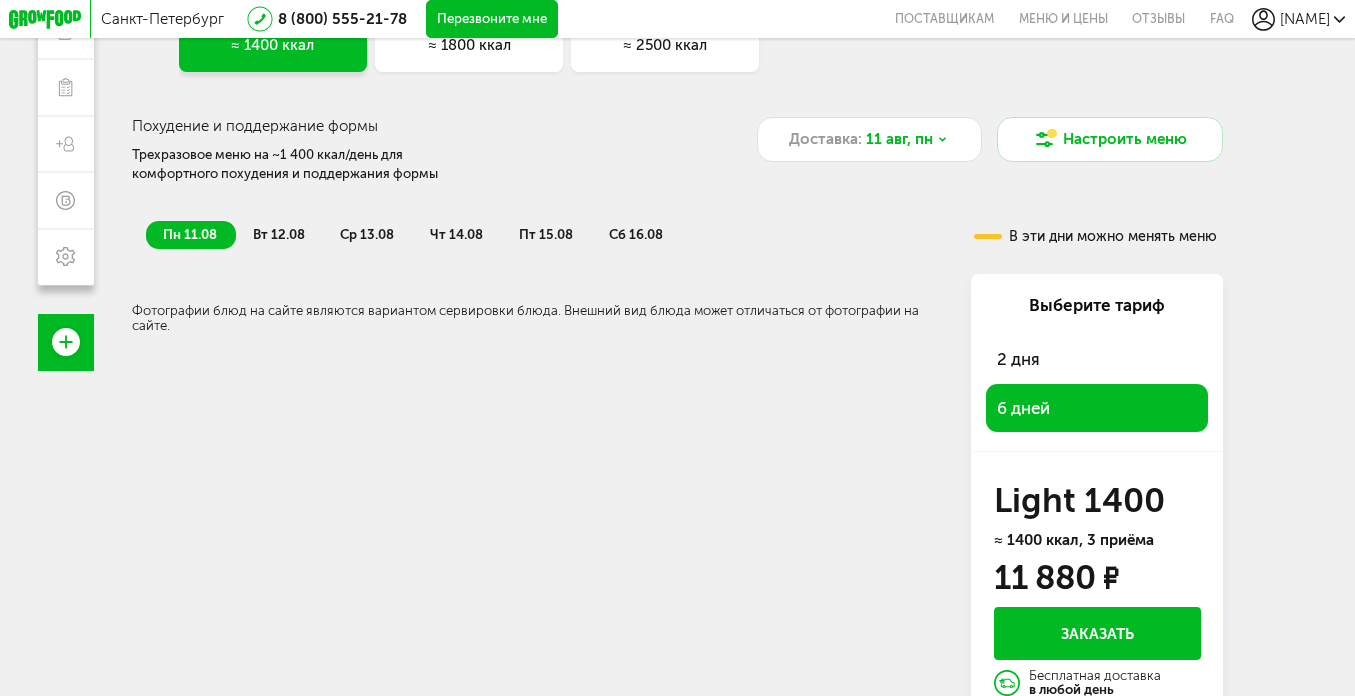 scroll, scrollTop: 234, scrollLeft: 0, axis: vertical 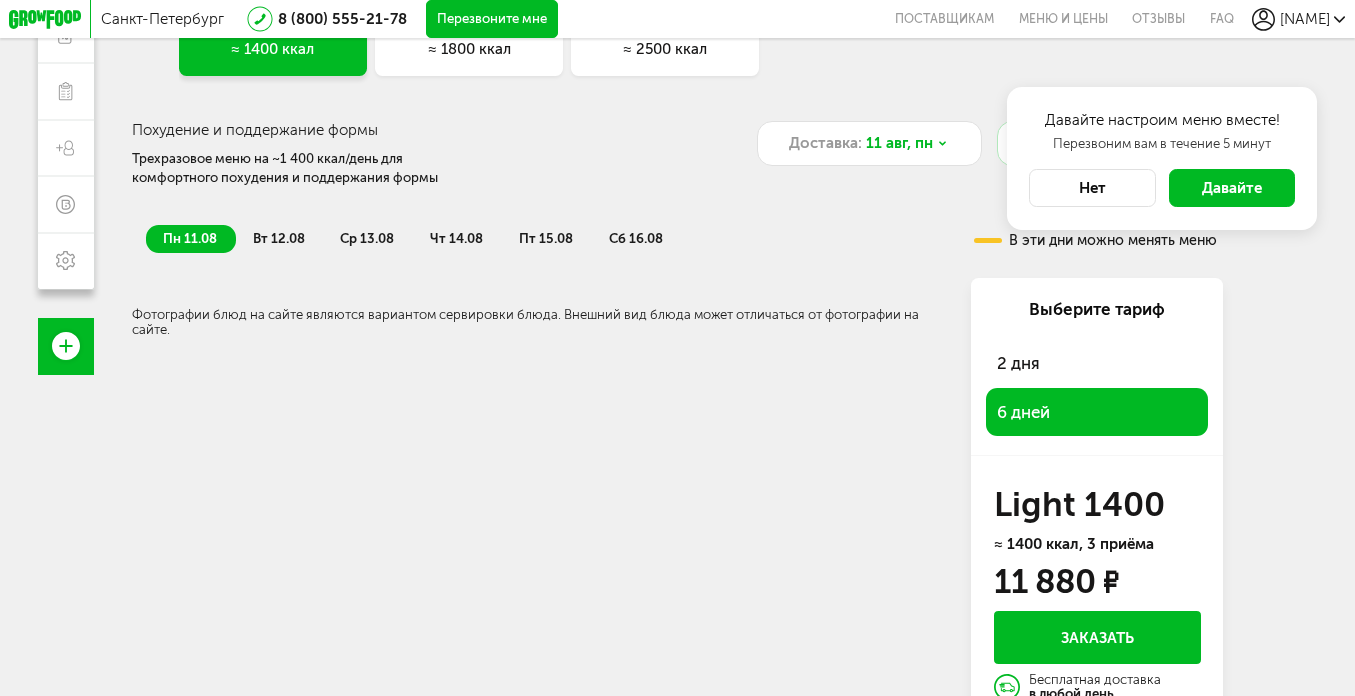 click on "2 дня" at bounding box center [1097, 363] 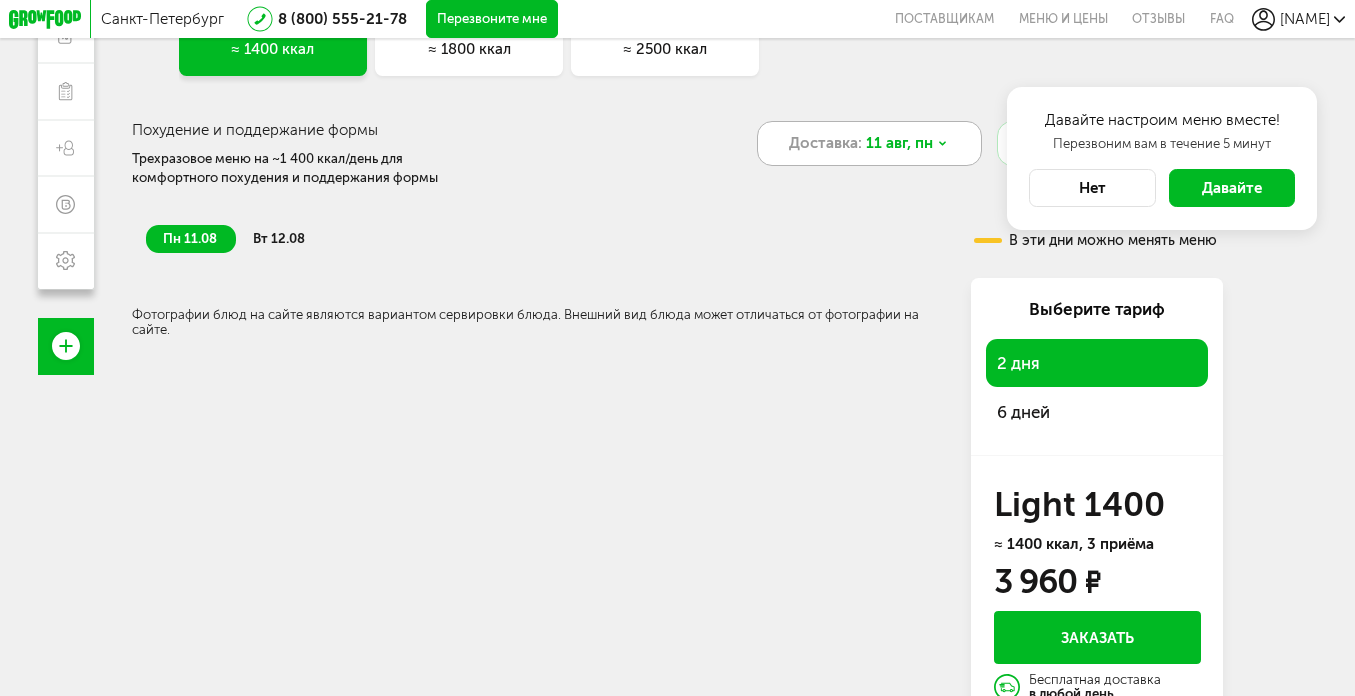 click on "11 авг, пн" at bounding box center [899, 143] 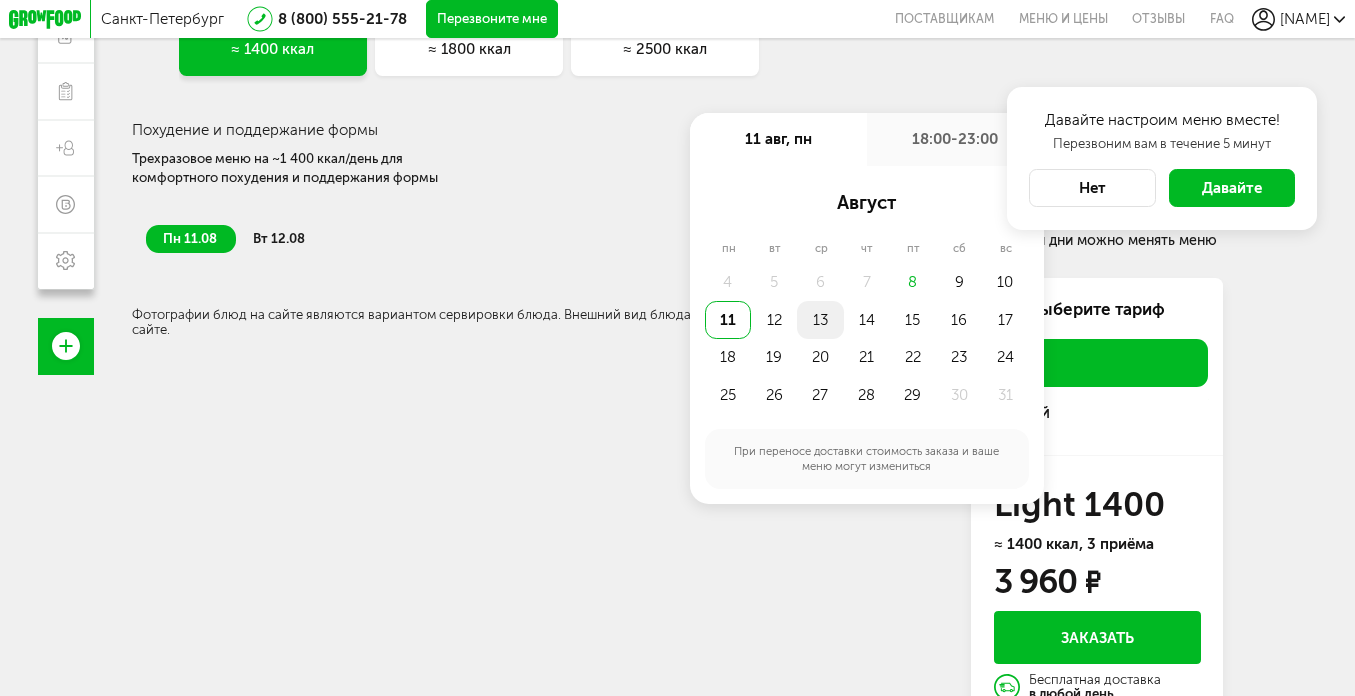 click on "13" at bounding box center [820, 320] 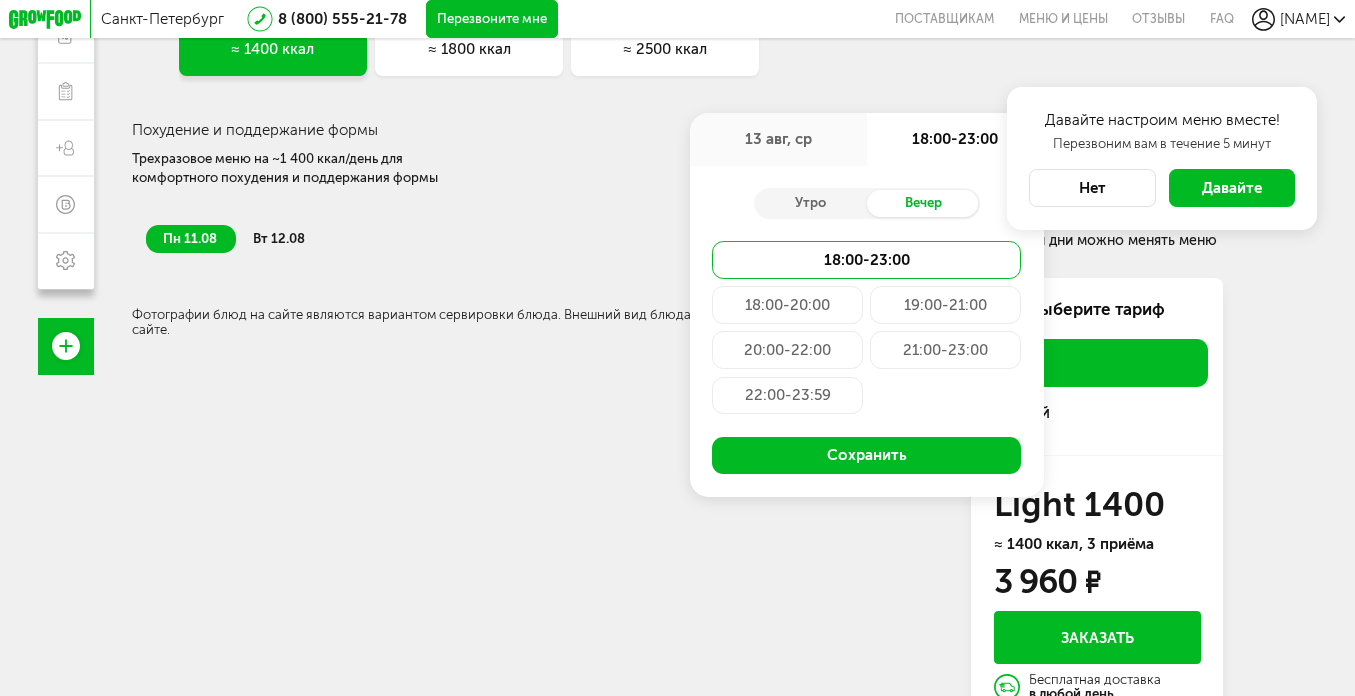click on "13 авг, ср" at bounding box center (778, 139) 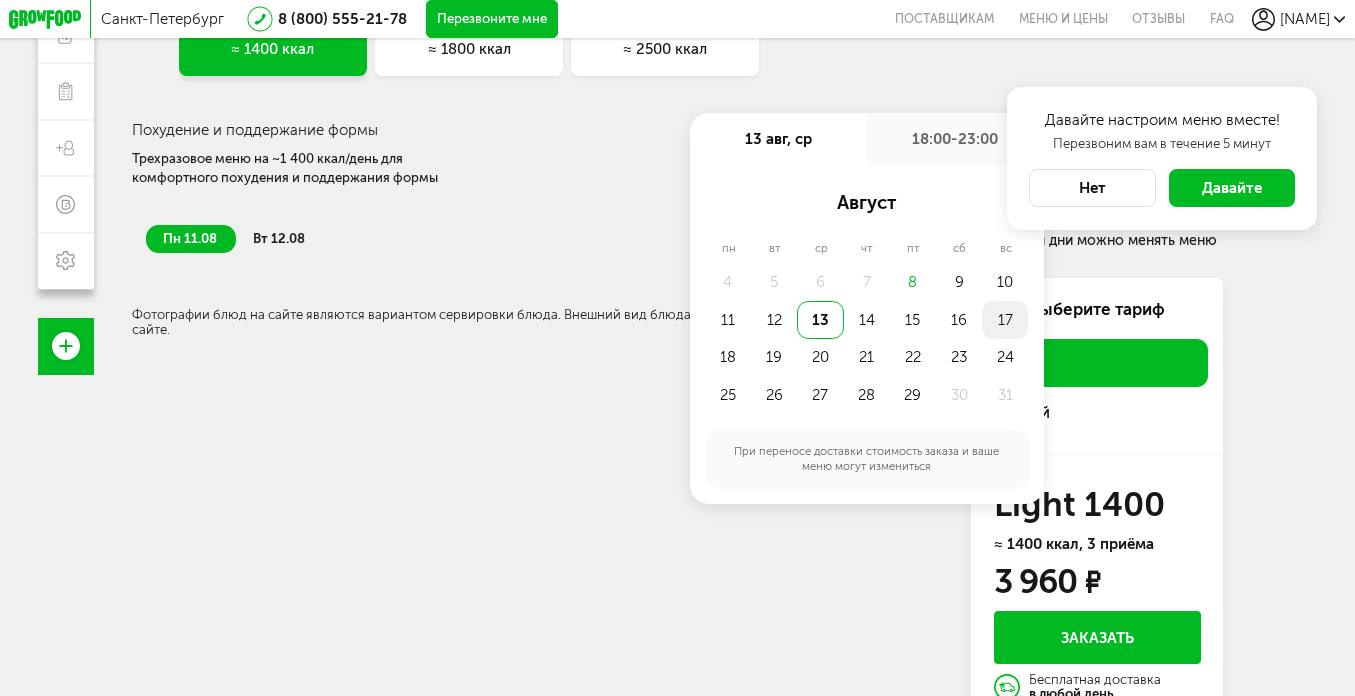 click on "17" at bounding box center (1005, 320) 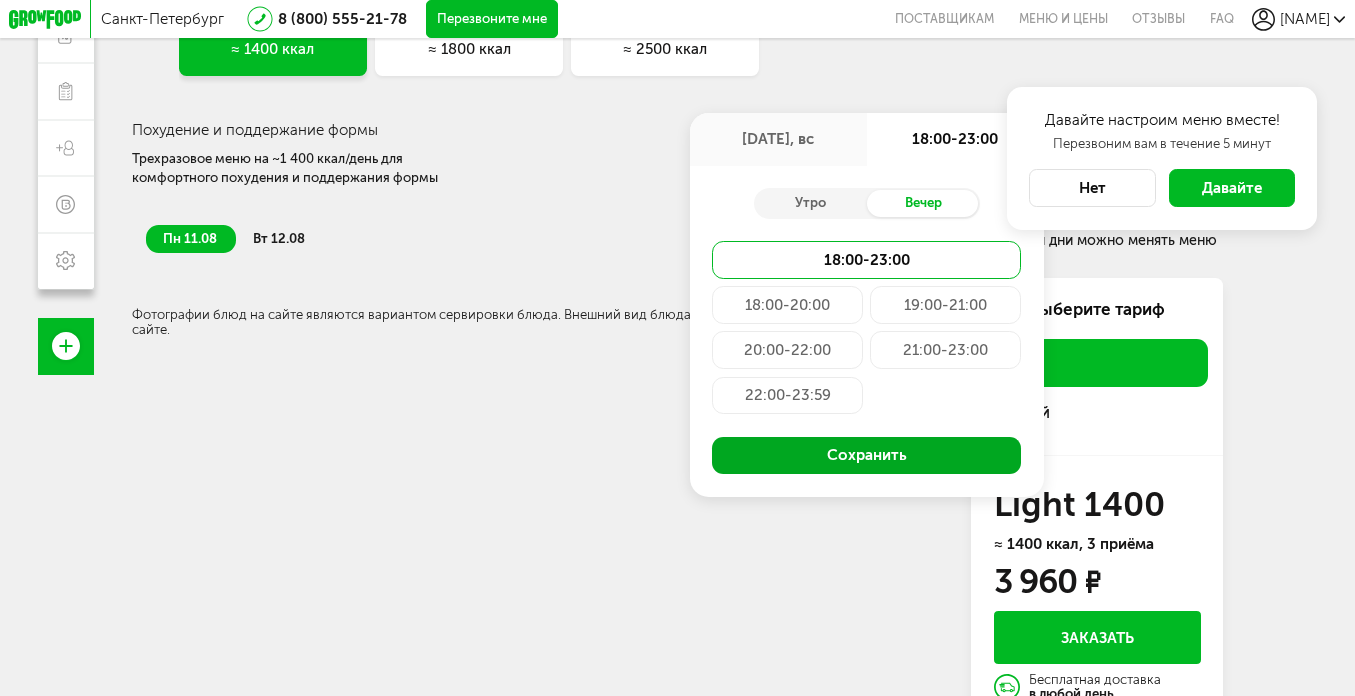click on "Сохранить" at bounding box center [866, 456] 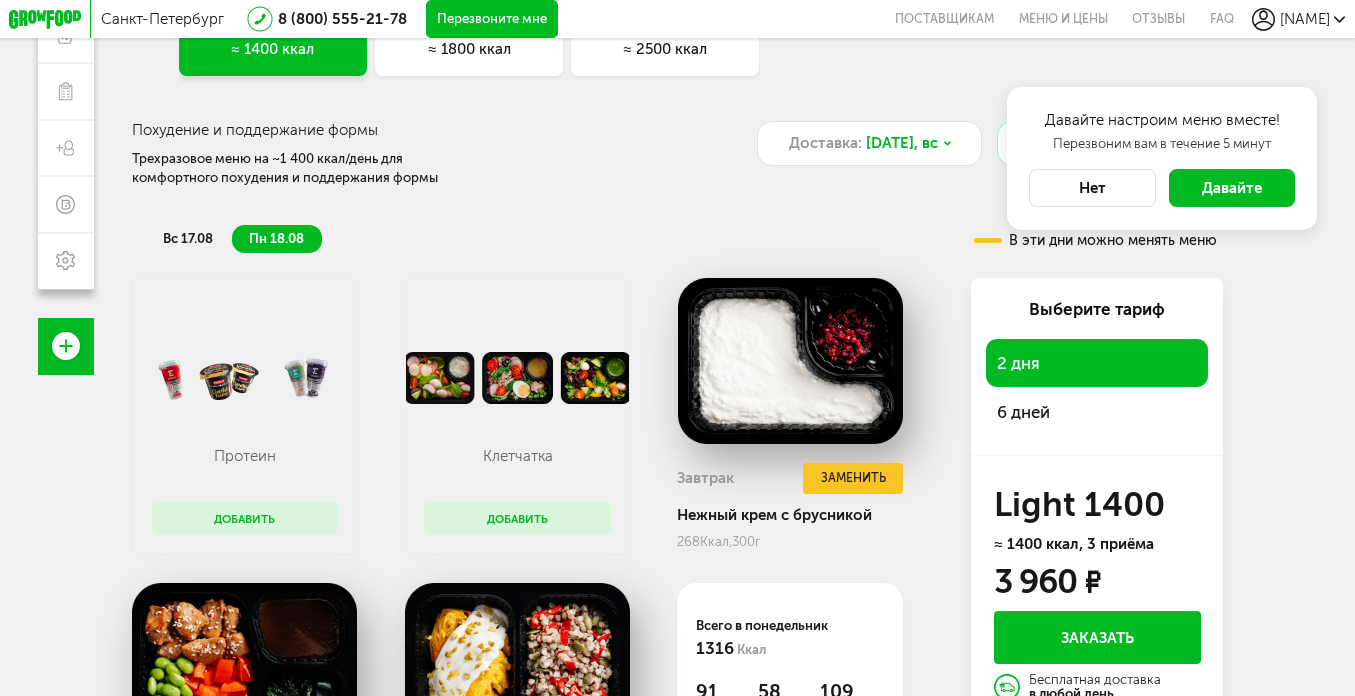 click on "вс 17.08 пн 18.08" at bounding box center [522, 230] 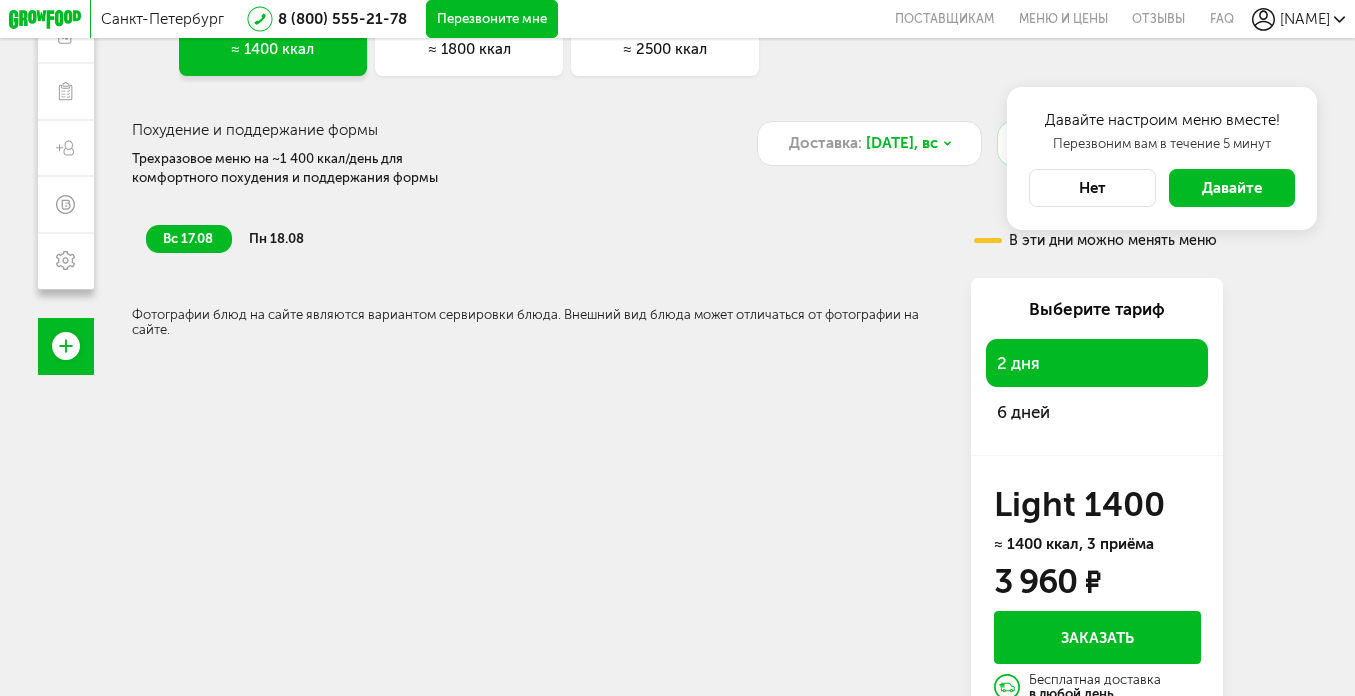 click on "пн 18.08" at bounding box center [276, 238] 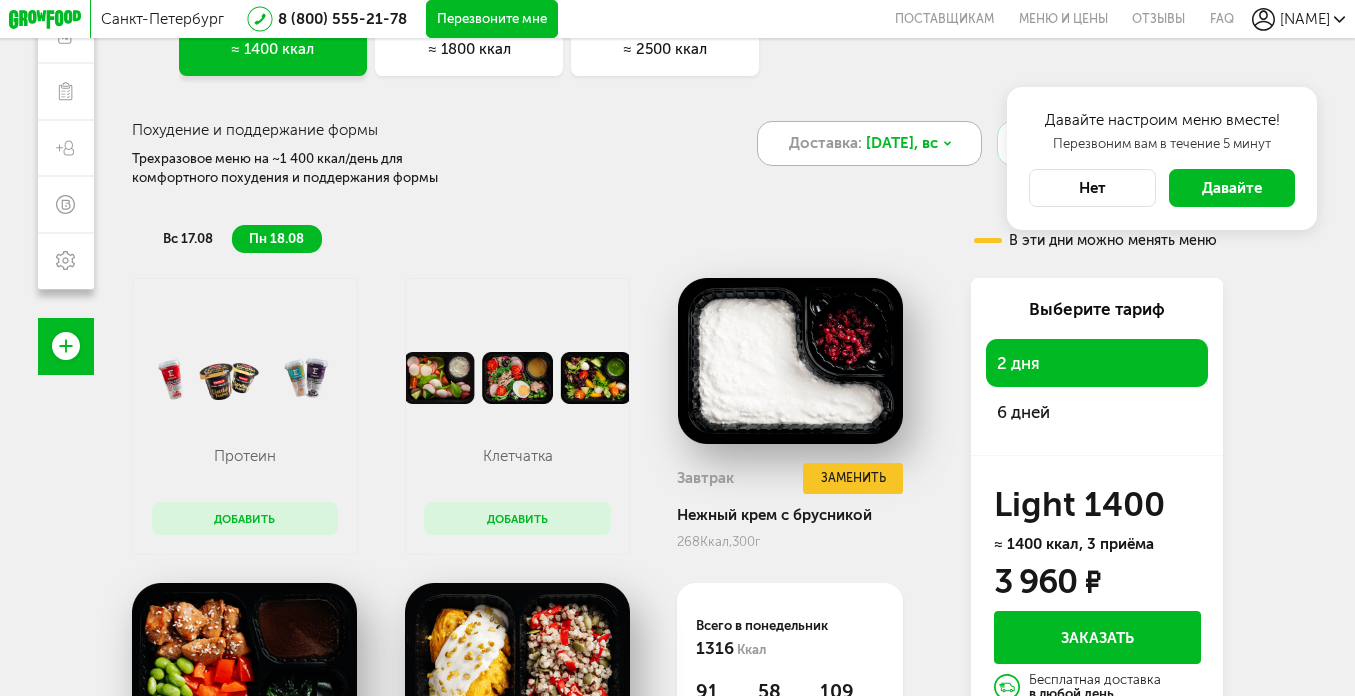 click on "17 авг, вс" at bounding box center [902, 143] 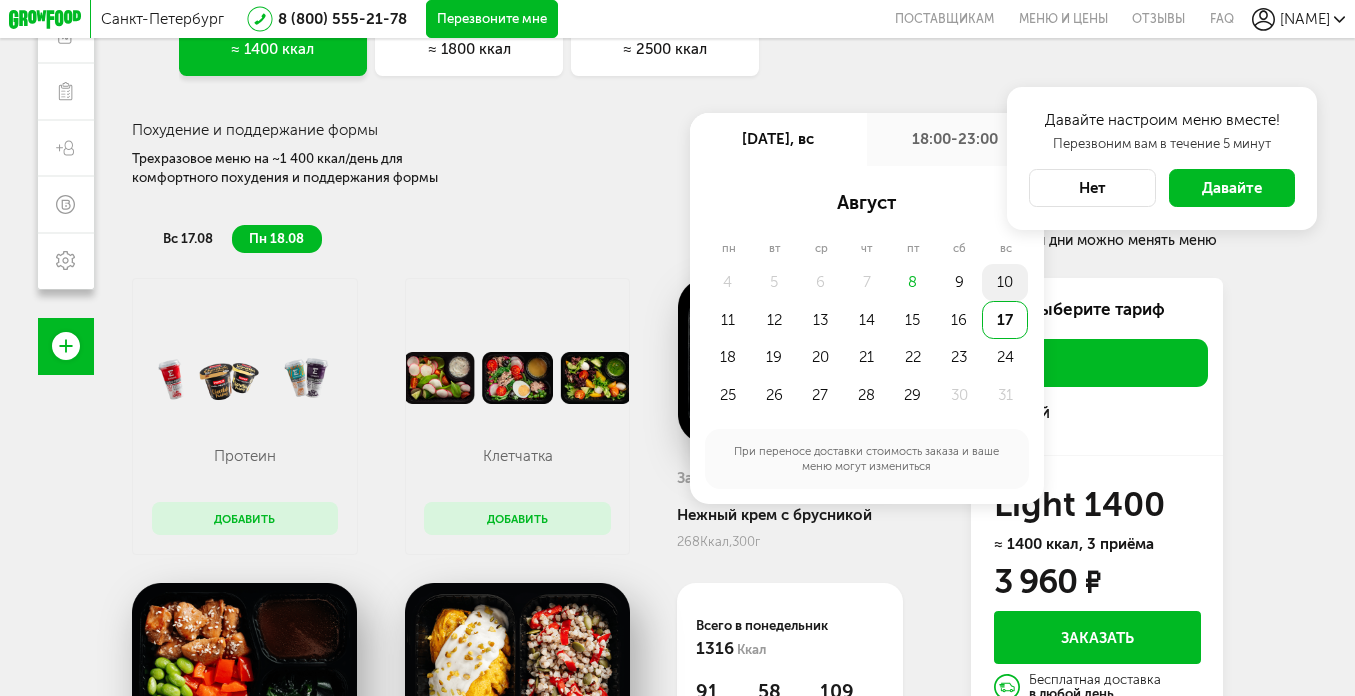 click on "10" at bounding box center (1005, 283) 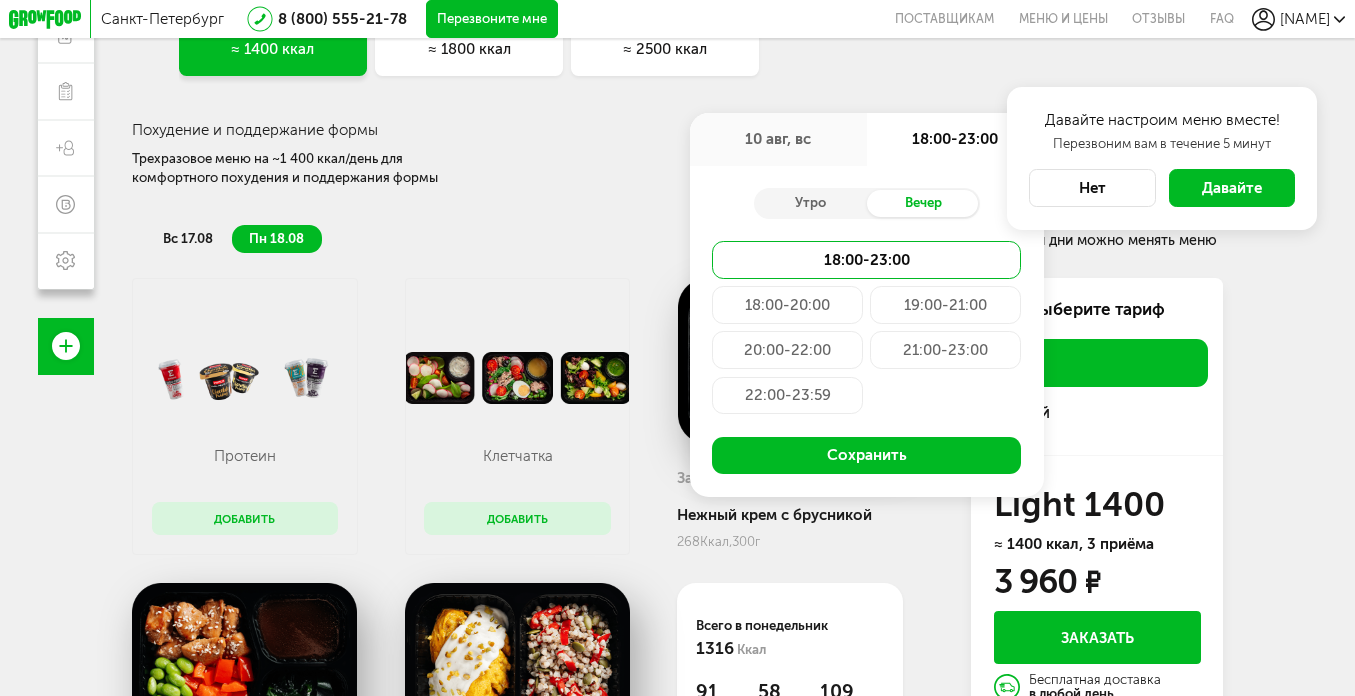 click on "Нет" at bounding box center (1092, 188) 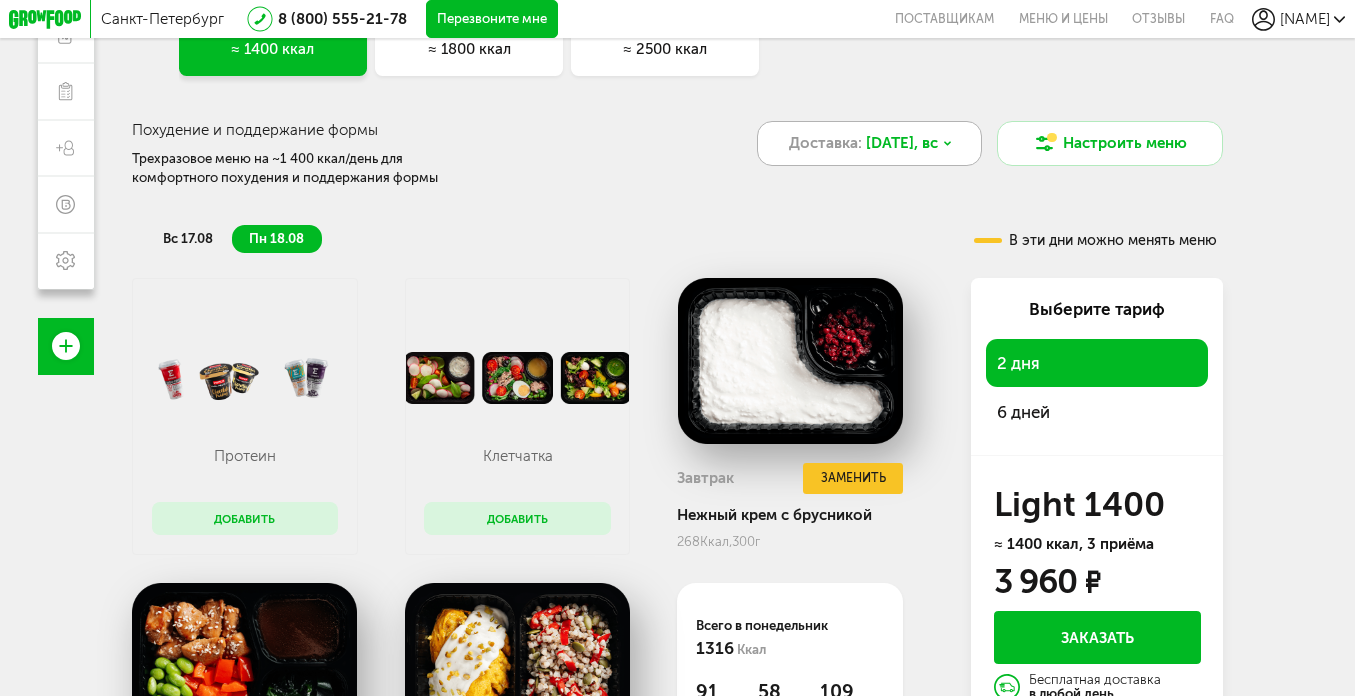 click on "Доставка:  17 авг, вс" at bounding box center [870, 143] 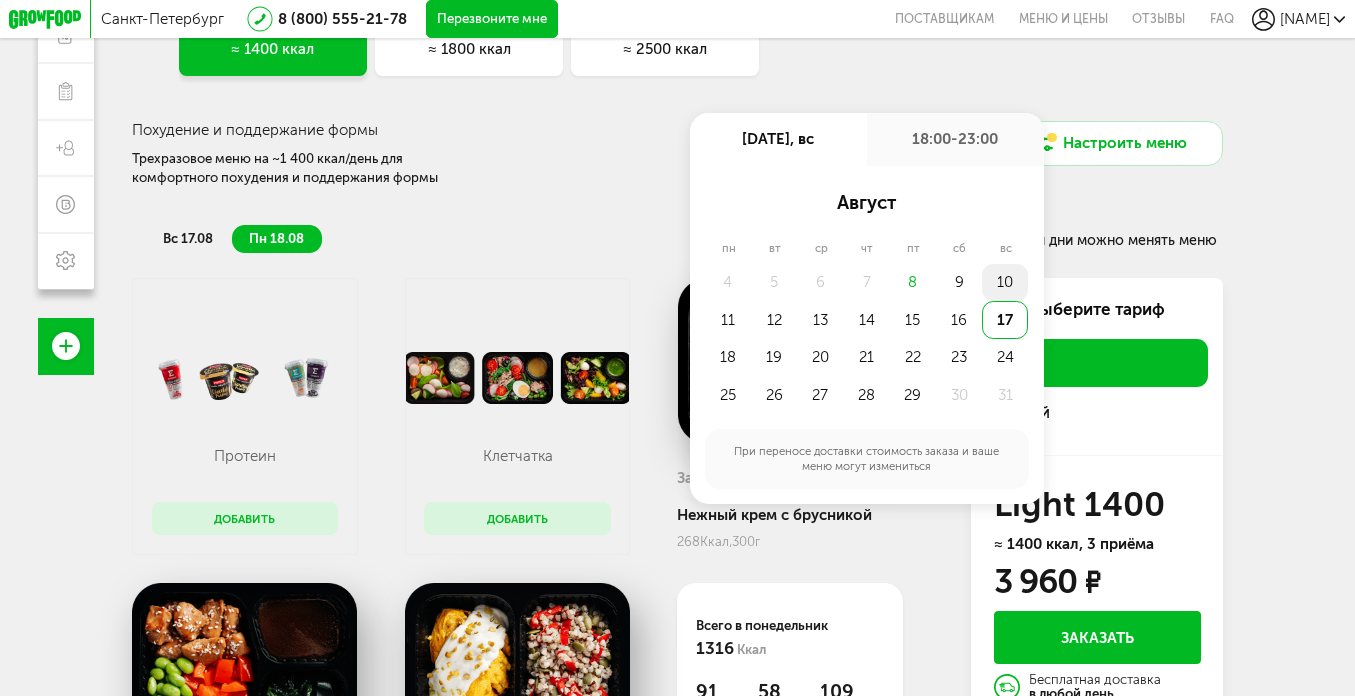 click on "10" at bounding box center [1005, 283] 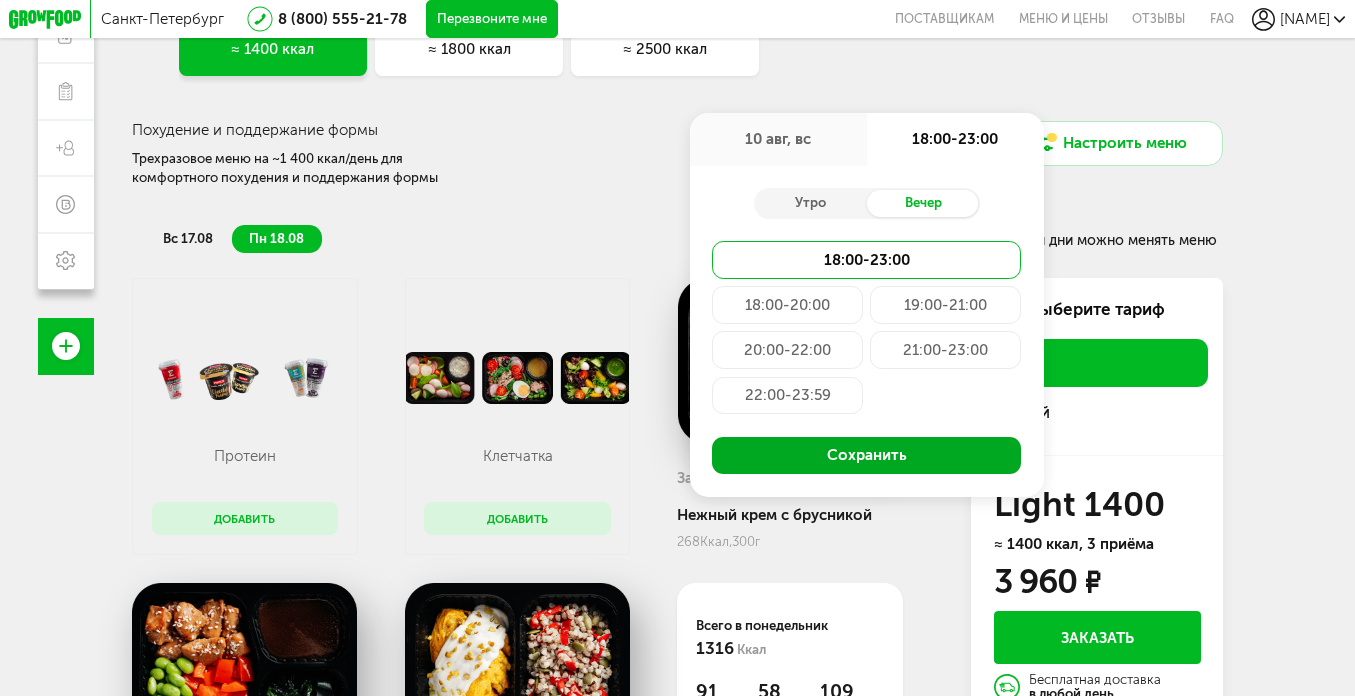 click on "Сохранить" at bounding box center (866, 456) 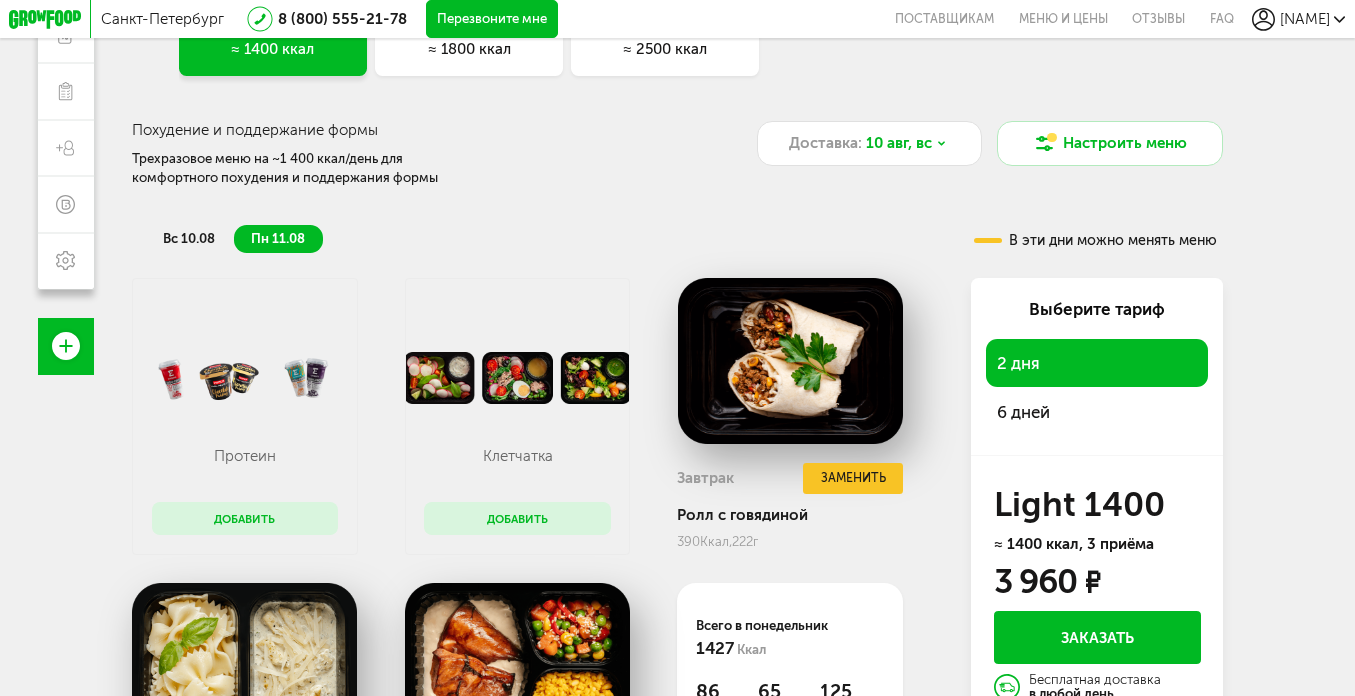 click on "вс 10.08" at bounding box center (189, 238) 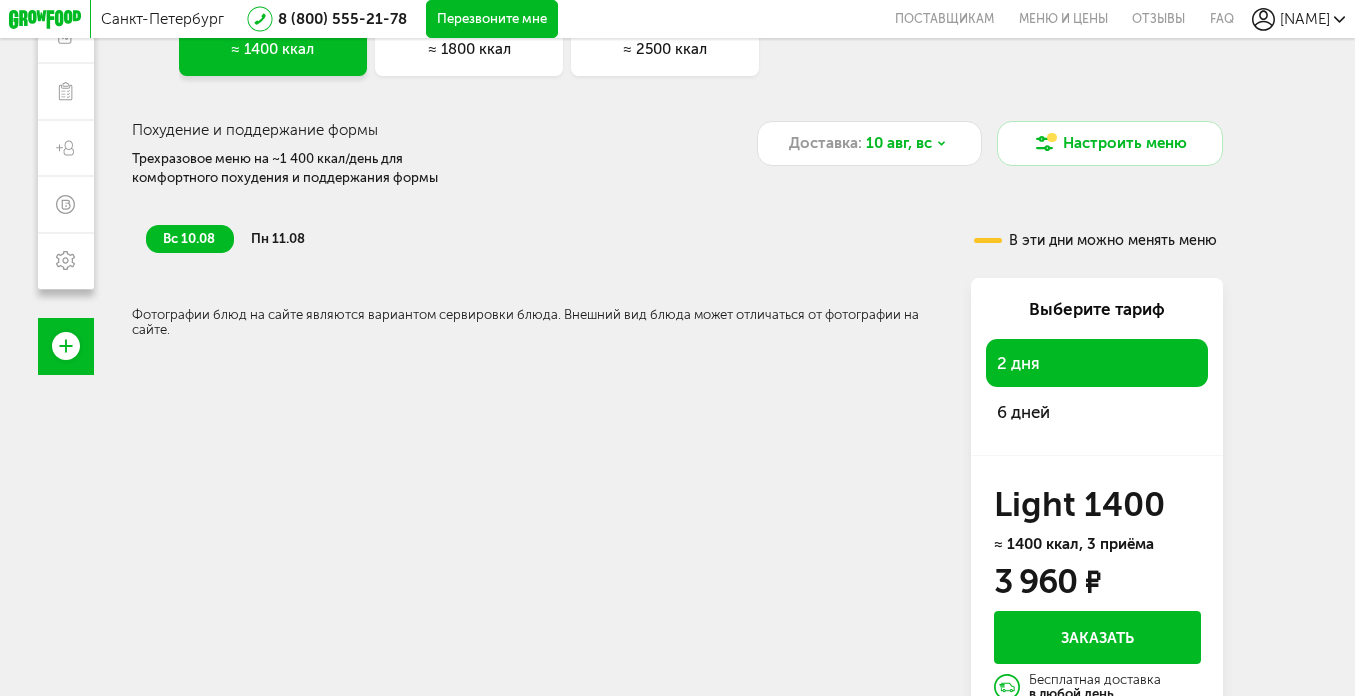 click on "пн 11.08" at bounding box center [278, 238] 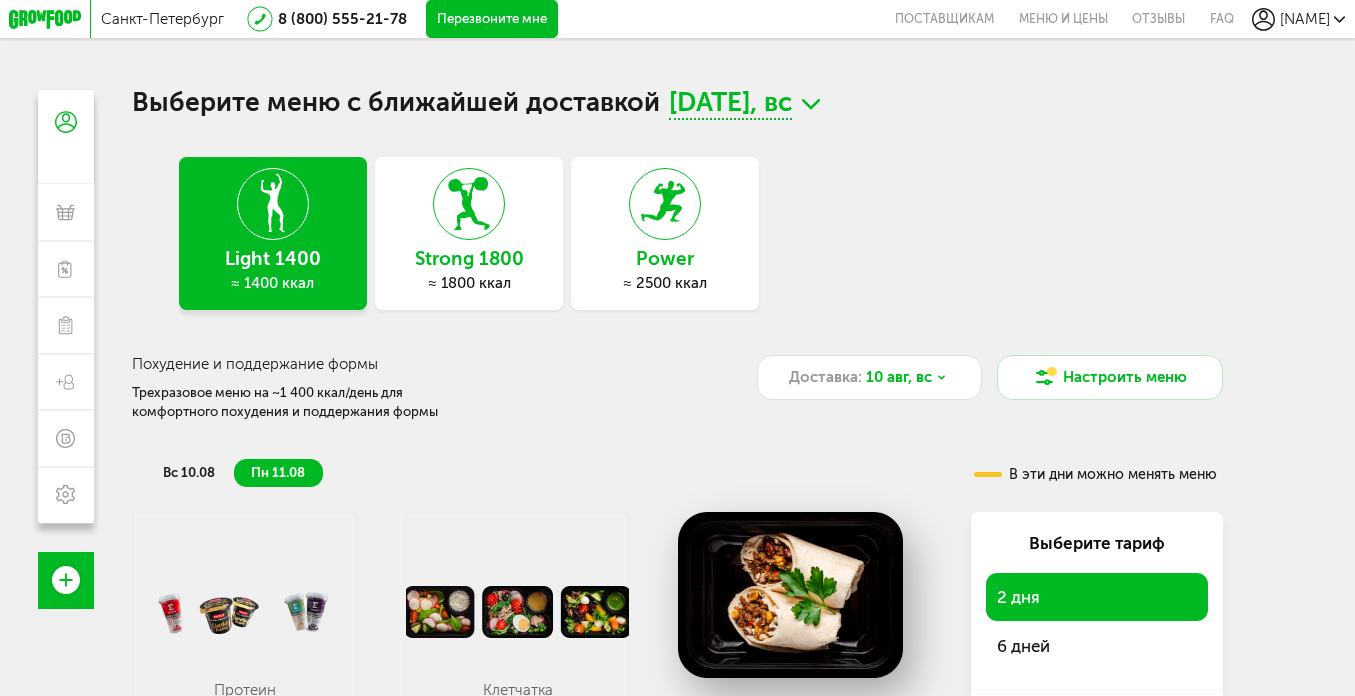 scroll, scrollTop: 0, scrollLeft: 0, axis: both 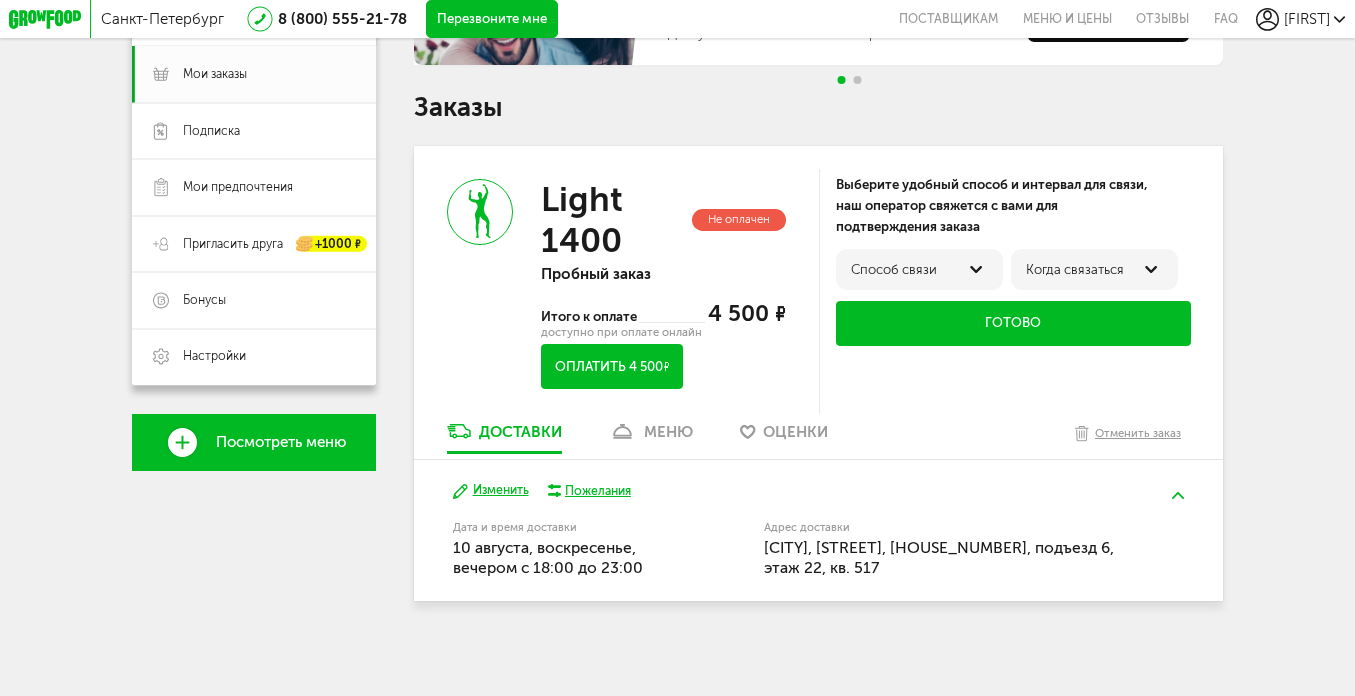 click on "меню" at bounding box center (651, 436) 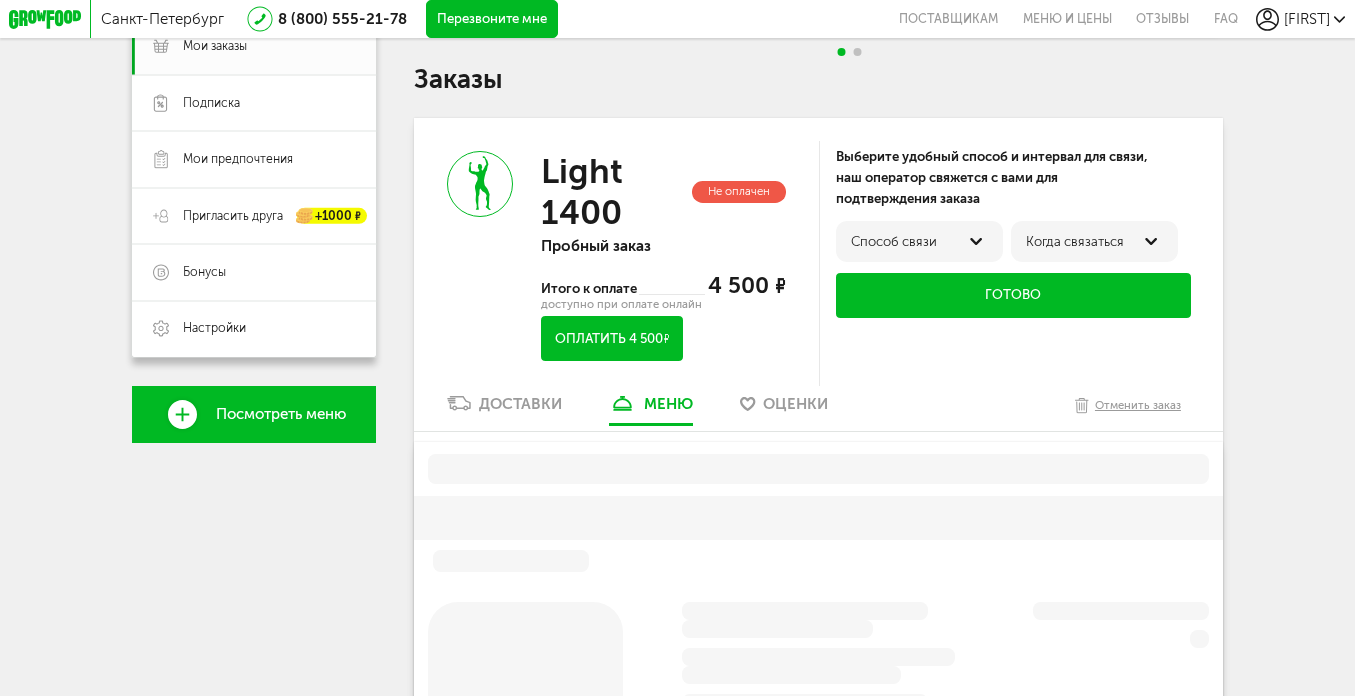 scroll, scrollTop: 233, scrollLeft: 0, axis: vertical 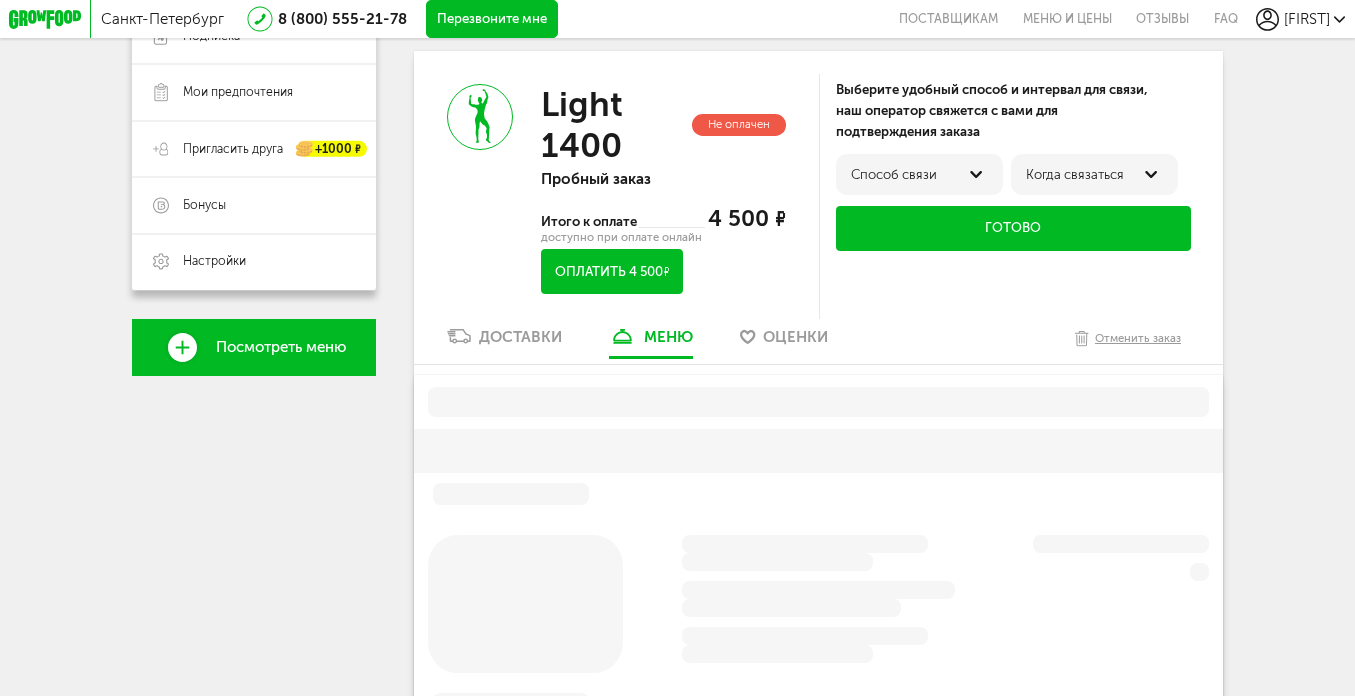 click on "Оценки" at bounding box center [784, 341] 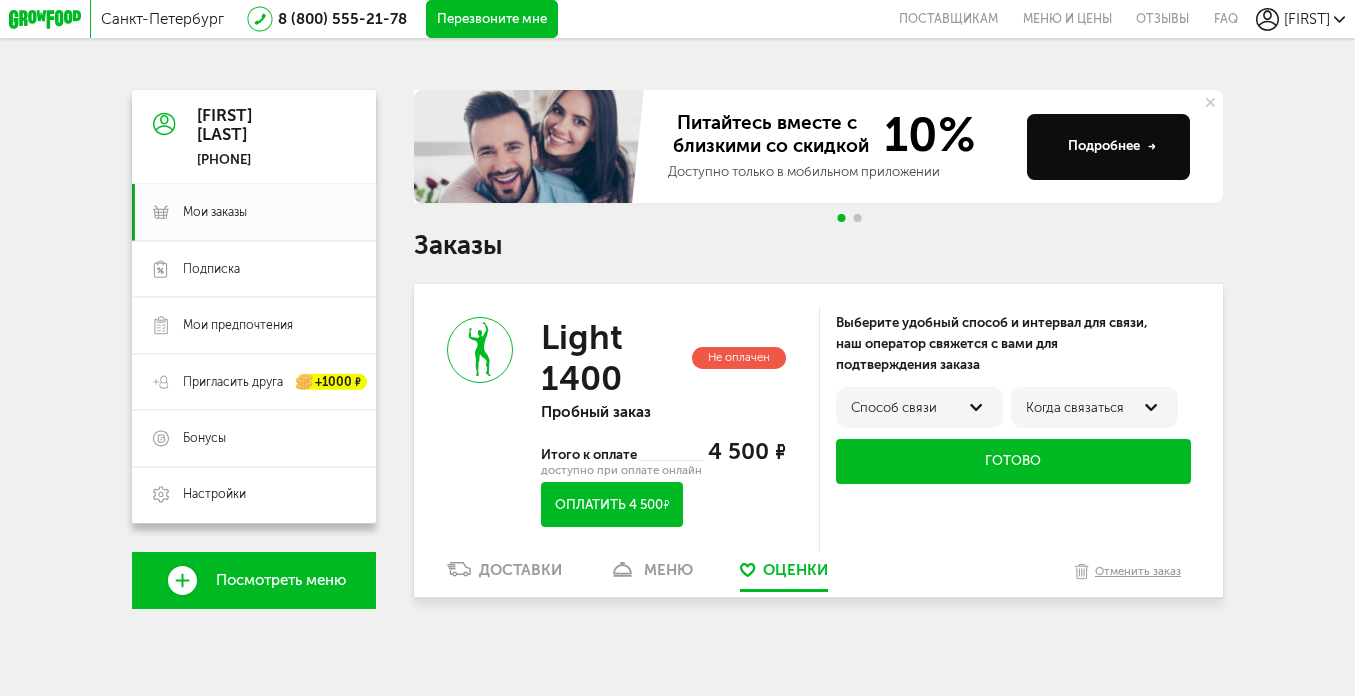 scroll, scrollTop: 0, scrollLeft: 0, axis: both 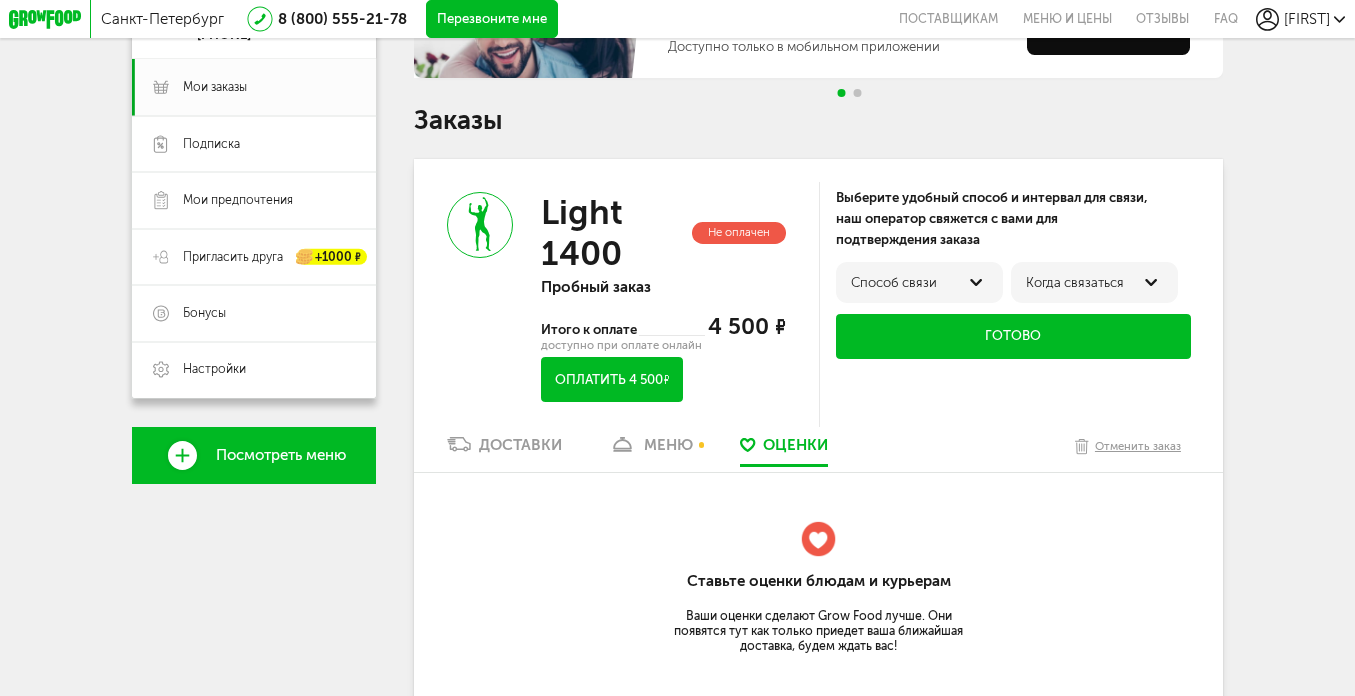 click on "Light 1400   Не оплачен   Пробный заказ       Итого к оплате
4 500 ₽
доступно при оплате онлайн       Оплатить 4 500₽          Выберите удобный способ и интервал для связи, наш оператор свяжется с вами для подтверждения заказа   Способ связи         Когда связаться         Готово     Доставки     меню     Оценки
Отменить заказ
Ставьте оценки блюдам и курьерам   Ваши оценки сделают Grow Food лучше. Они появятся тут как только приедет ваша ближайшая доставка, будем ждать вас!" at bounding box center [818, 439] 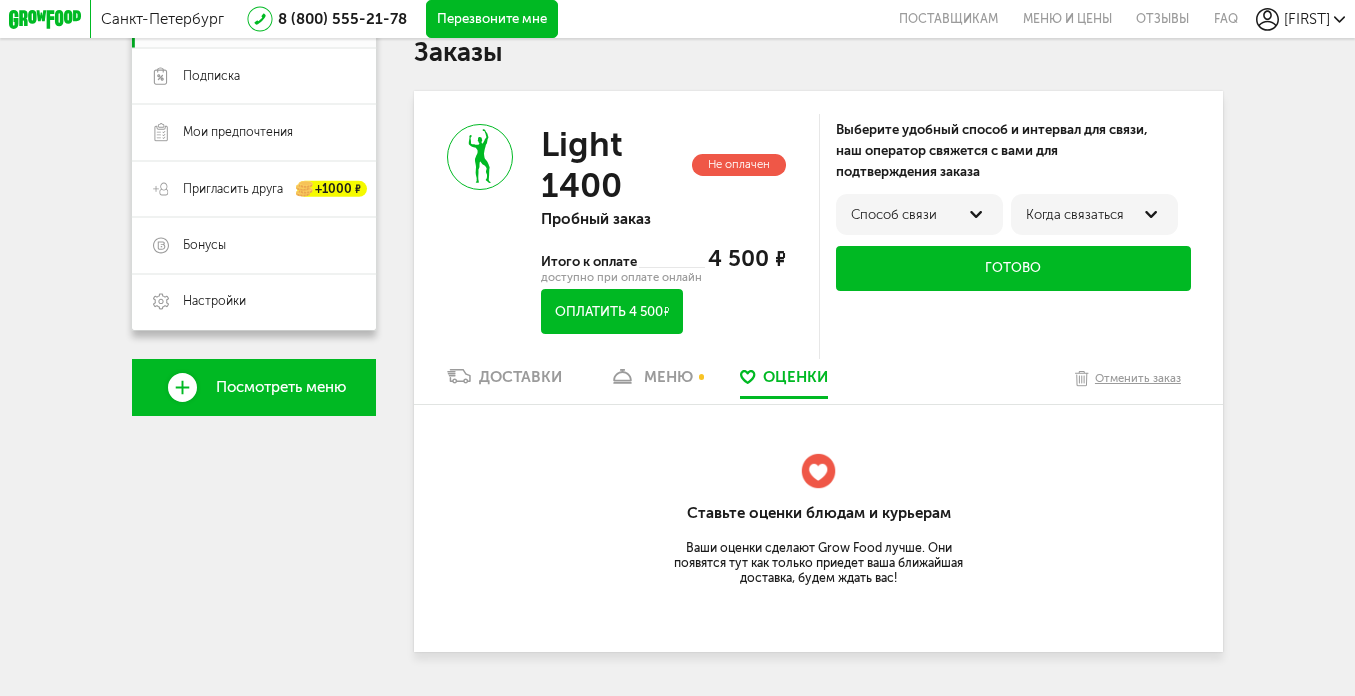 click on "меню" at bounding box center (668, 377) 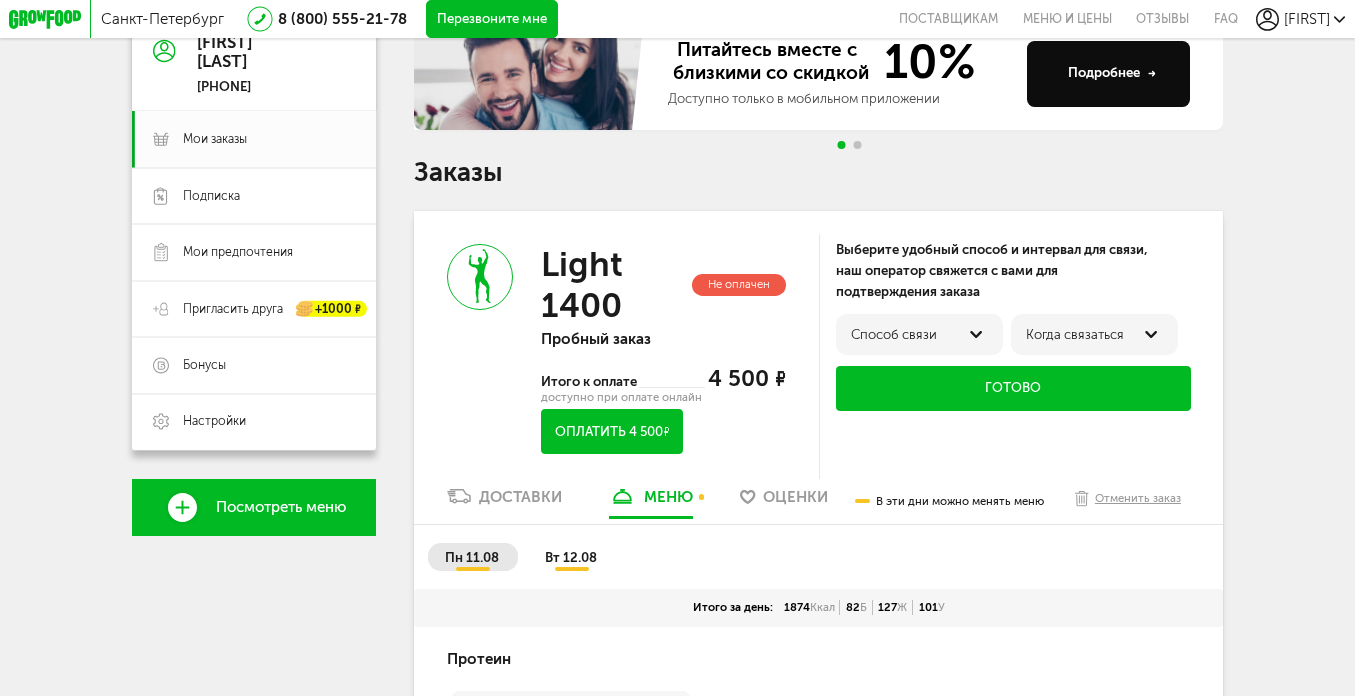 scroll, scrollTop: 68, scrollLeft: 0, axis: vertical 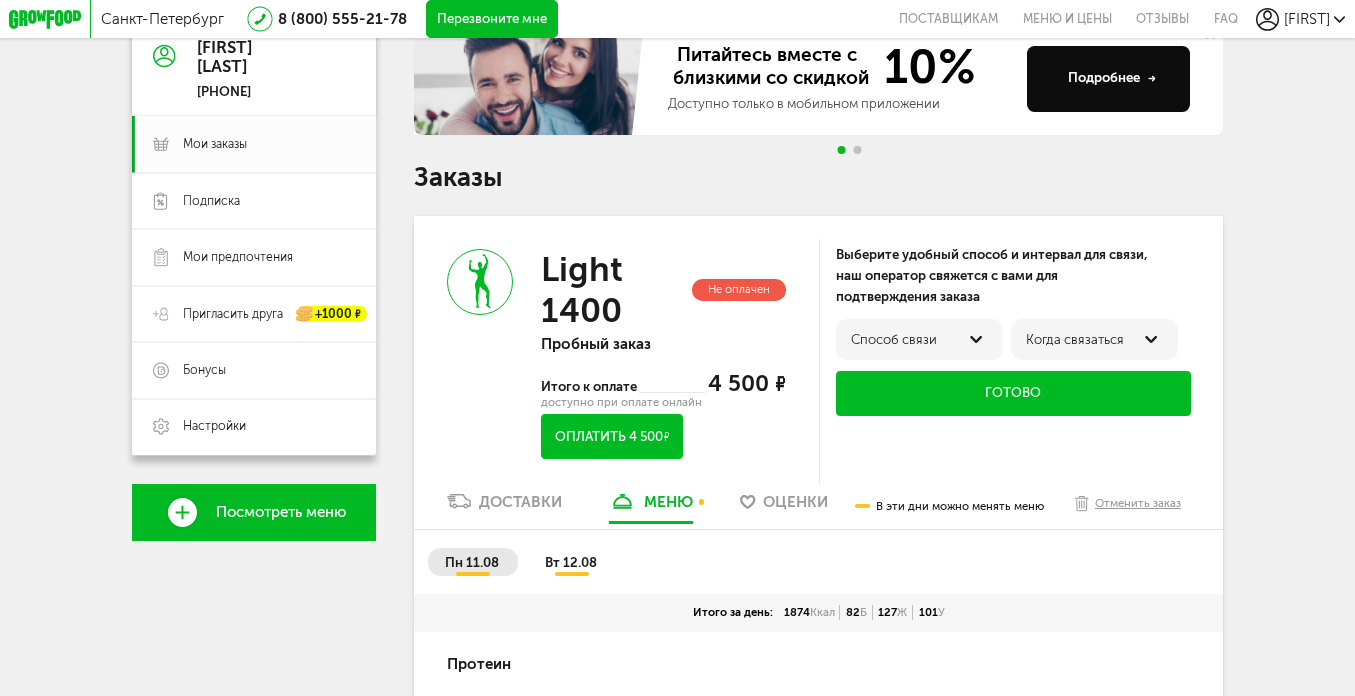 click on "Доставки" at bounding box center (520, 502) 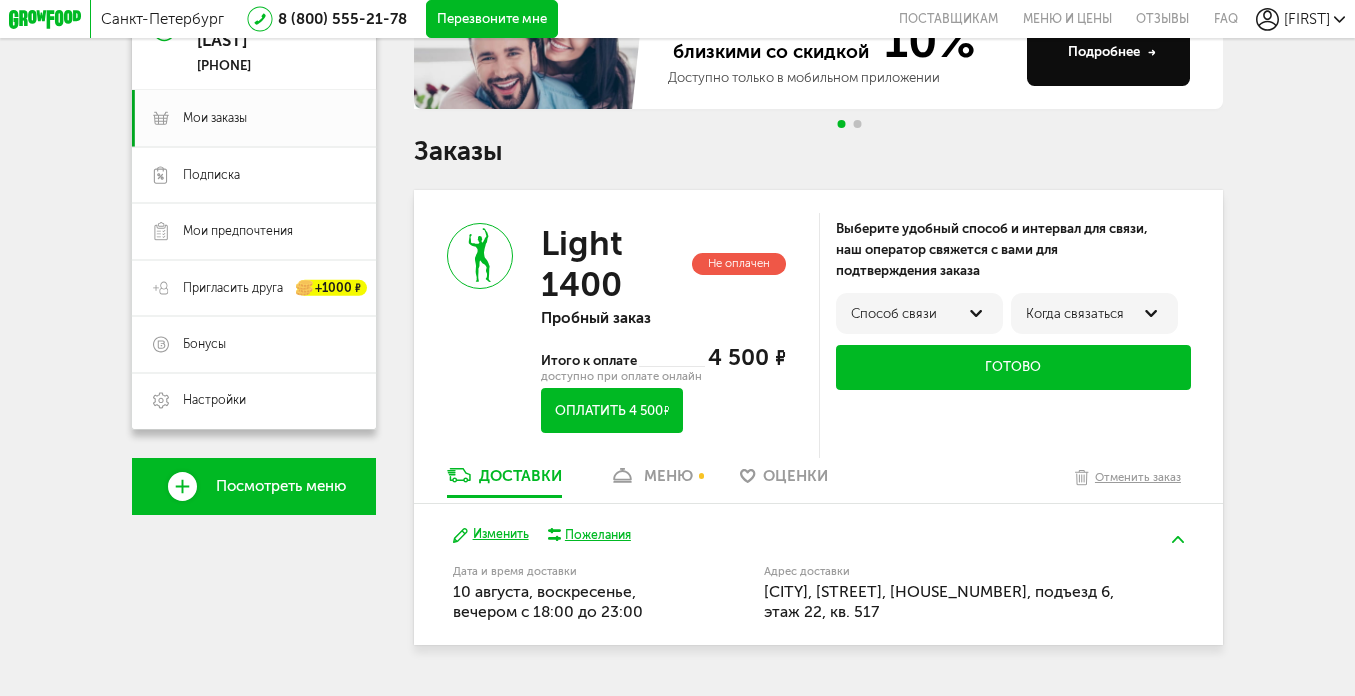 scroll, scrollTop: 104, scrollLeft: 0, axis: vertical 